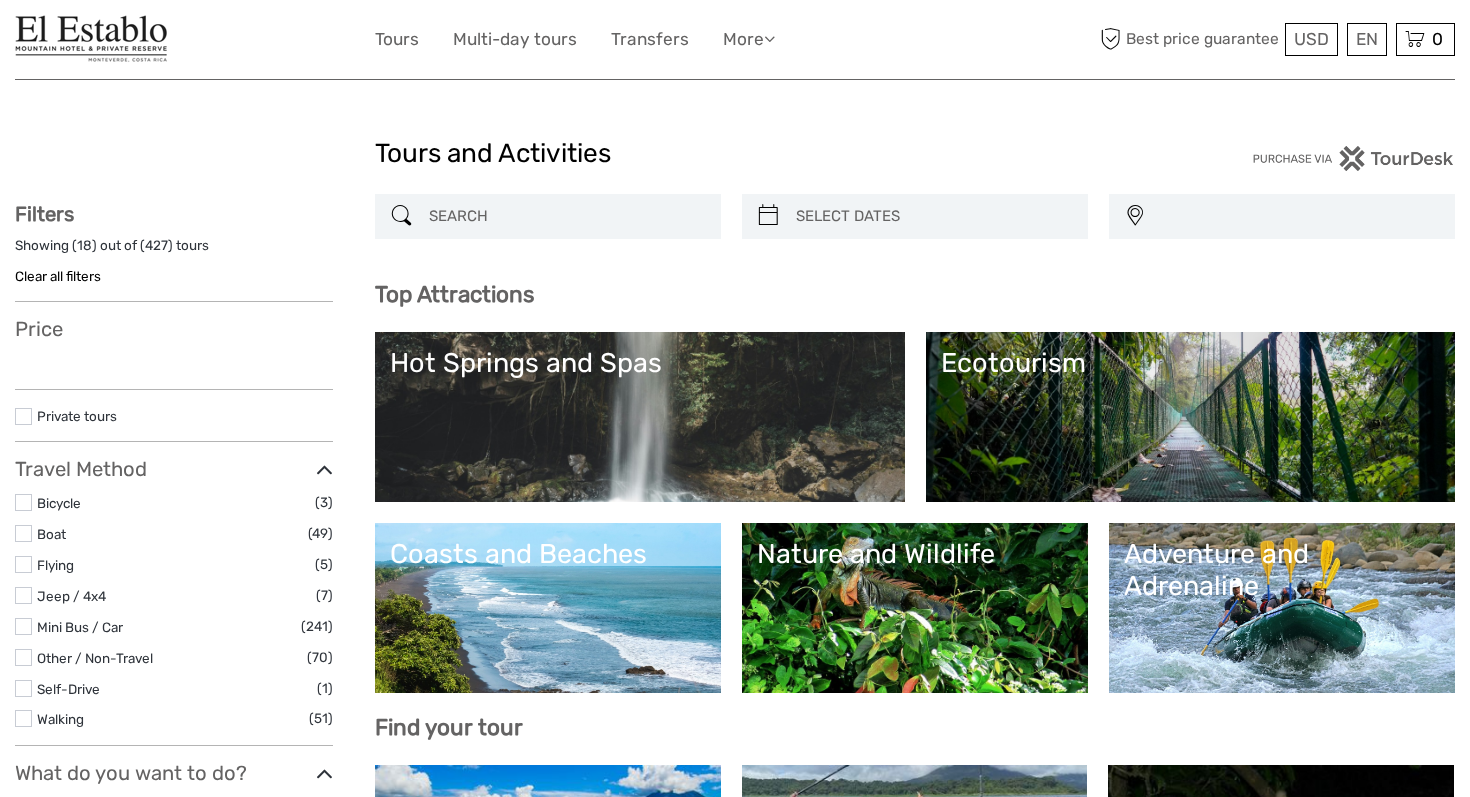 select 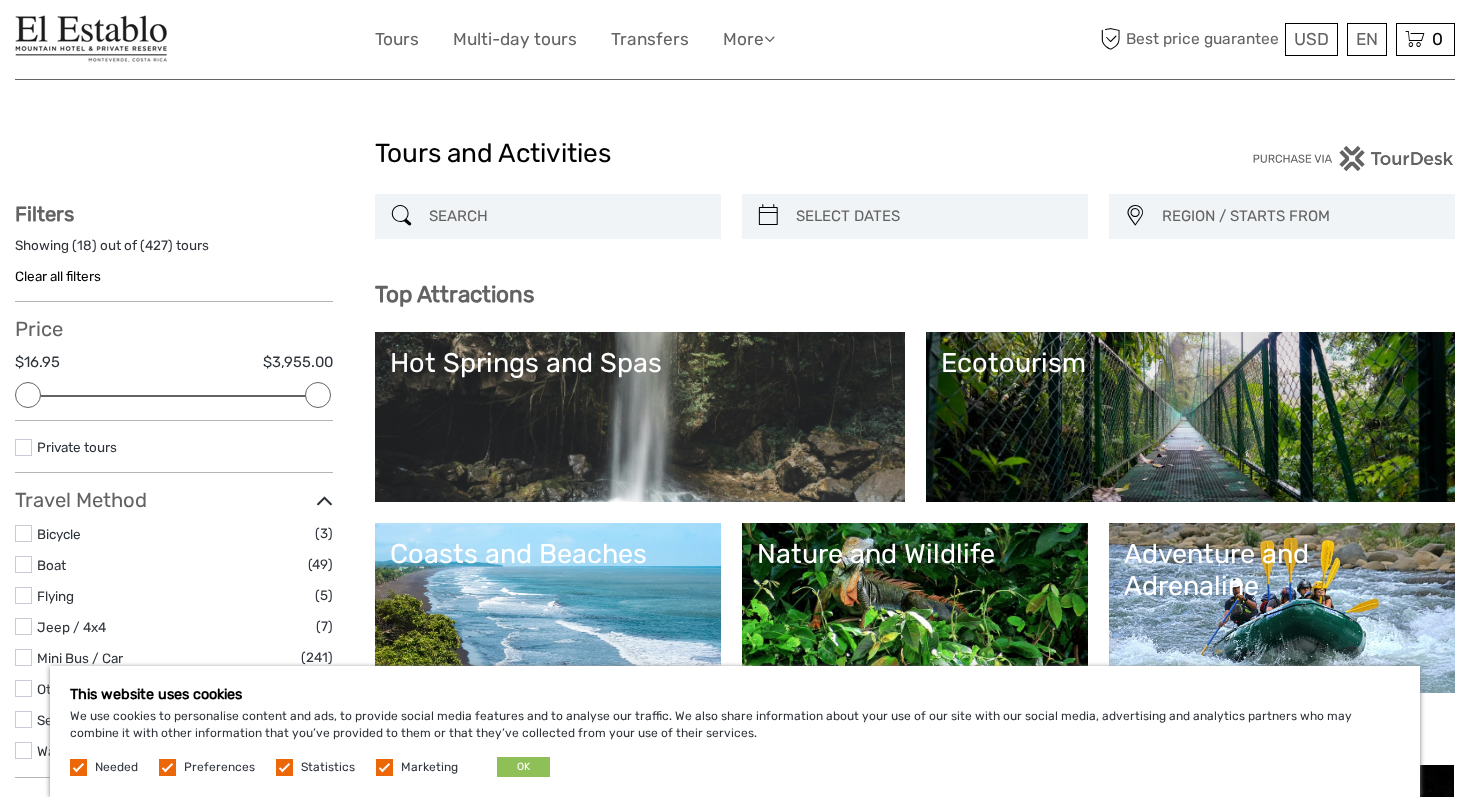 scroll, scrollTop: 0, scrollLeft: 0, axis: both 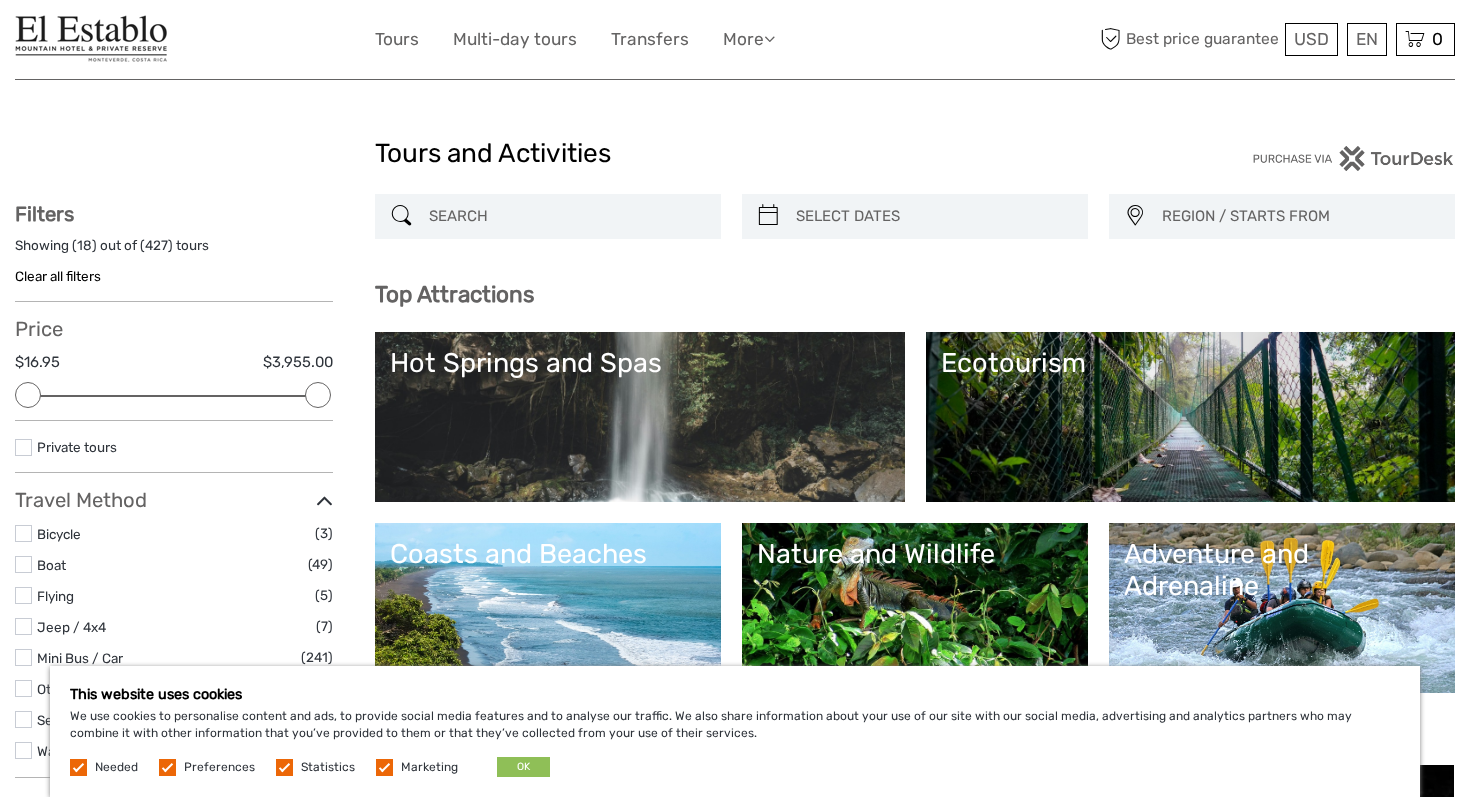 click on "REGION / STARTS FROM" at bounding box center [1299, 216] 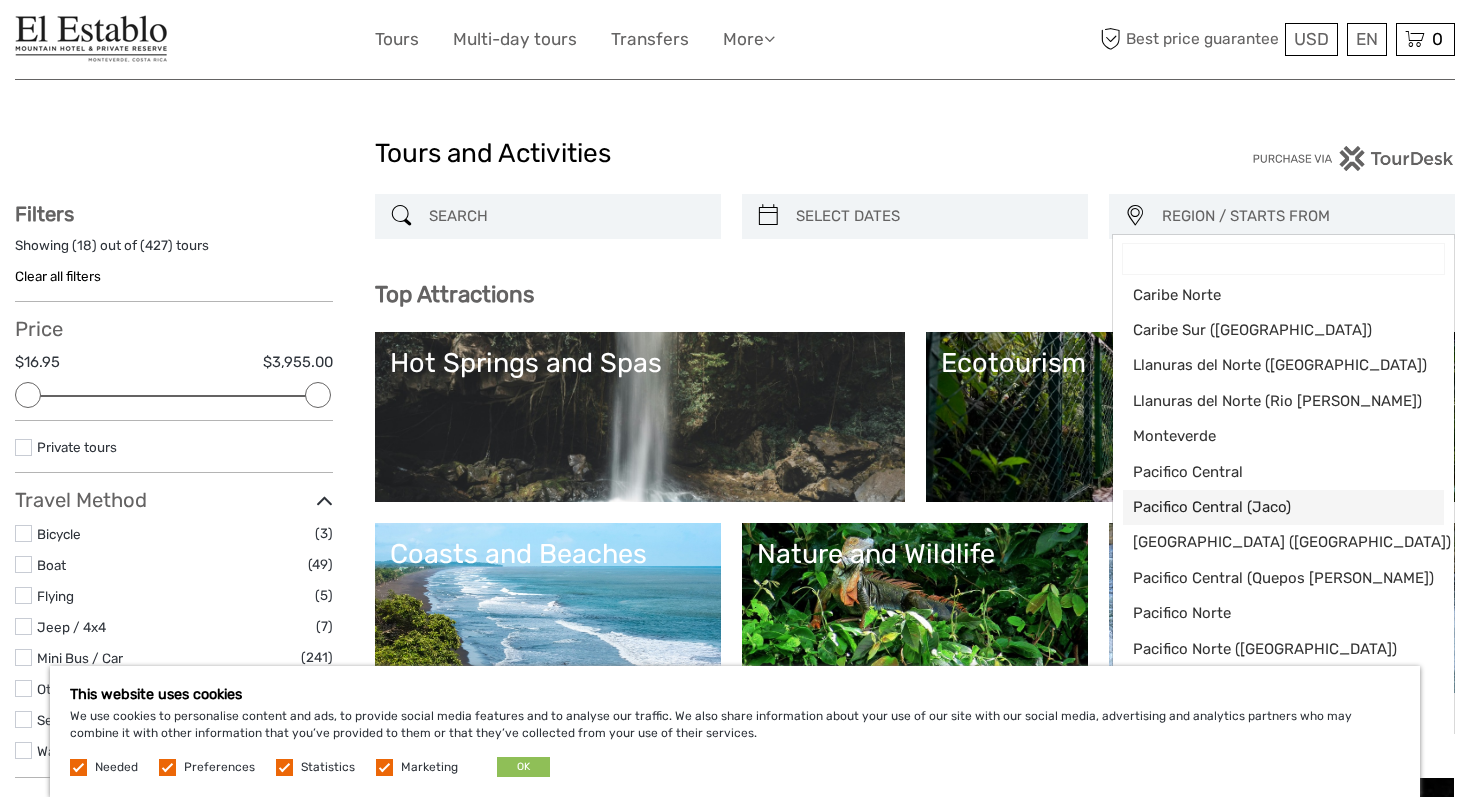scroll, scrollTop: 14, scrollLeft: 0, axis: vertical 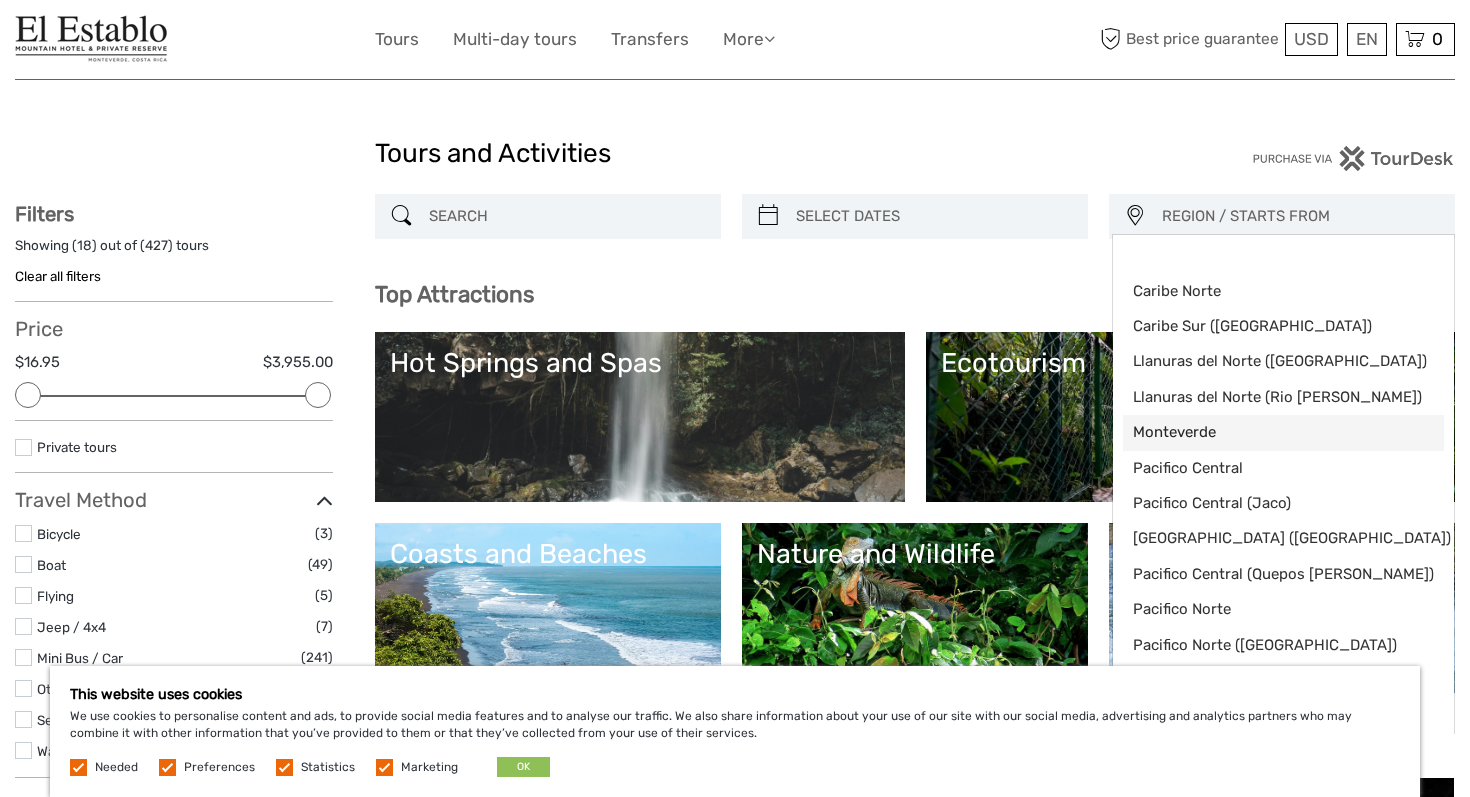 click on "Monteverde" at bounding box center (1266, 432) 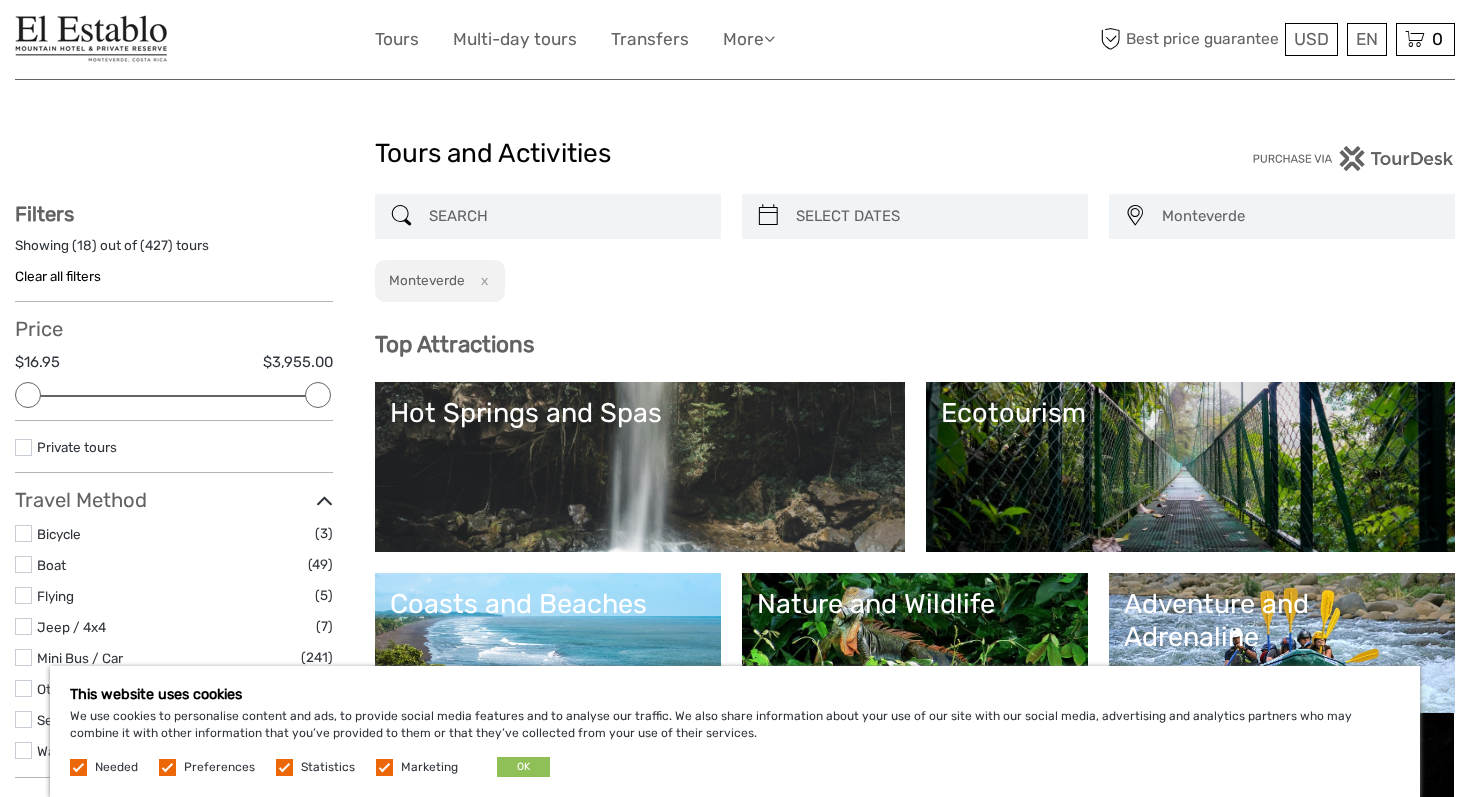 scroll, scrollTop: 73, scrollLeft: 0, axis: vertical 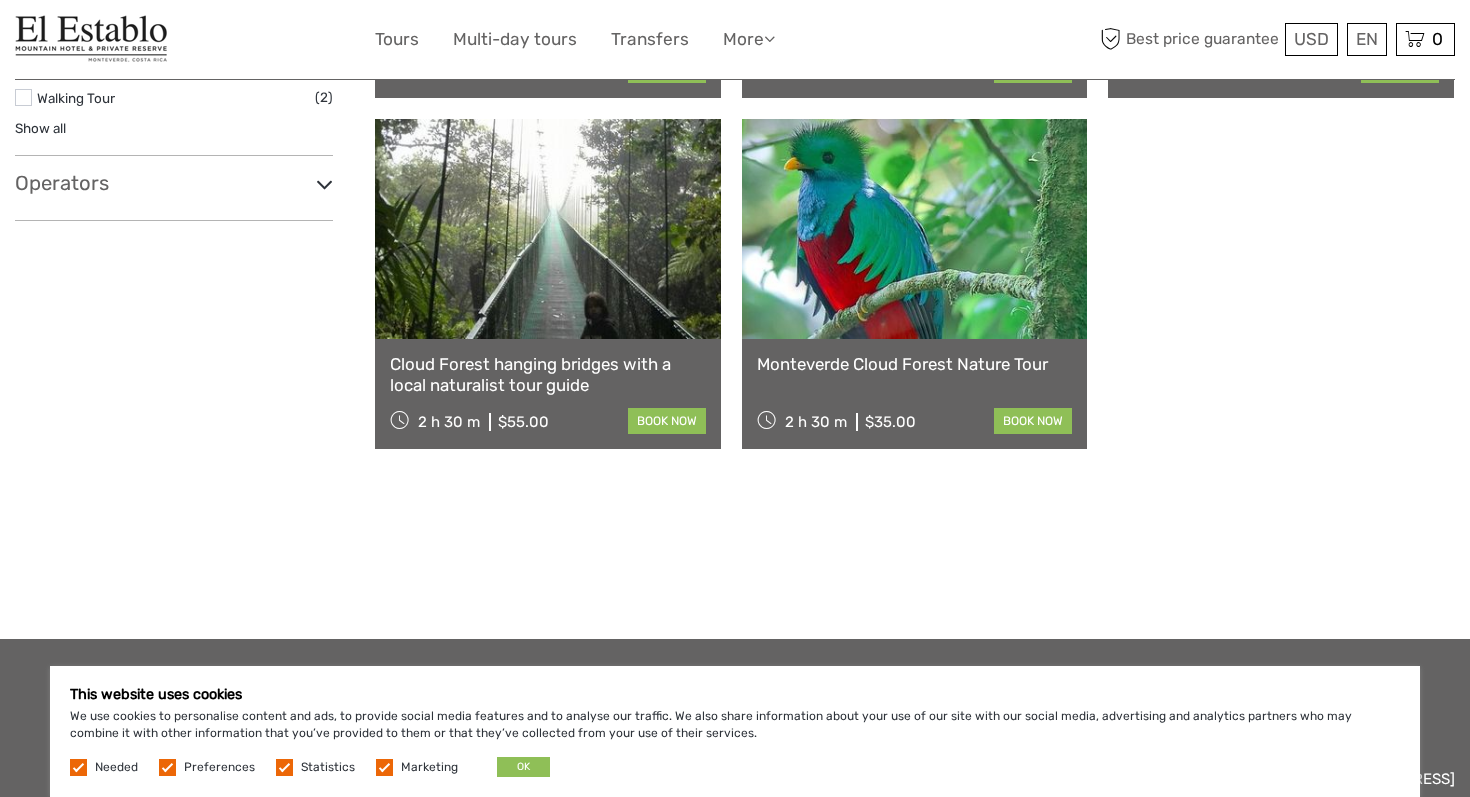click at bounding box center (548, 229) 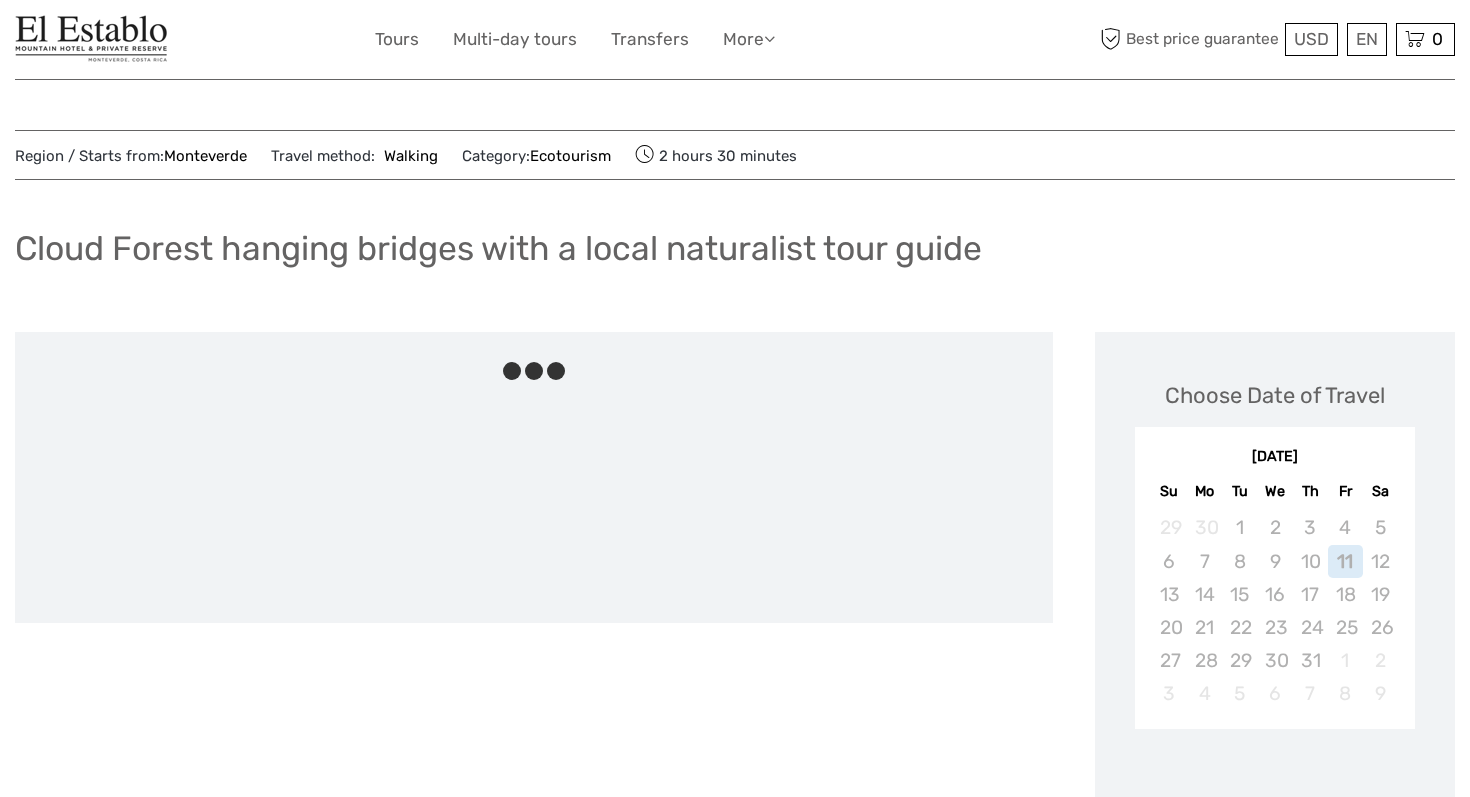 scroll, scrollTop: 0, scrollLeft: 0, axis: both 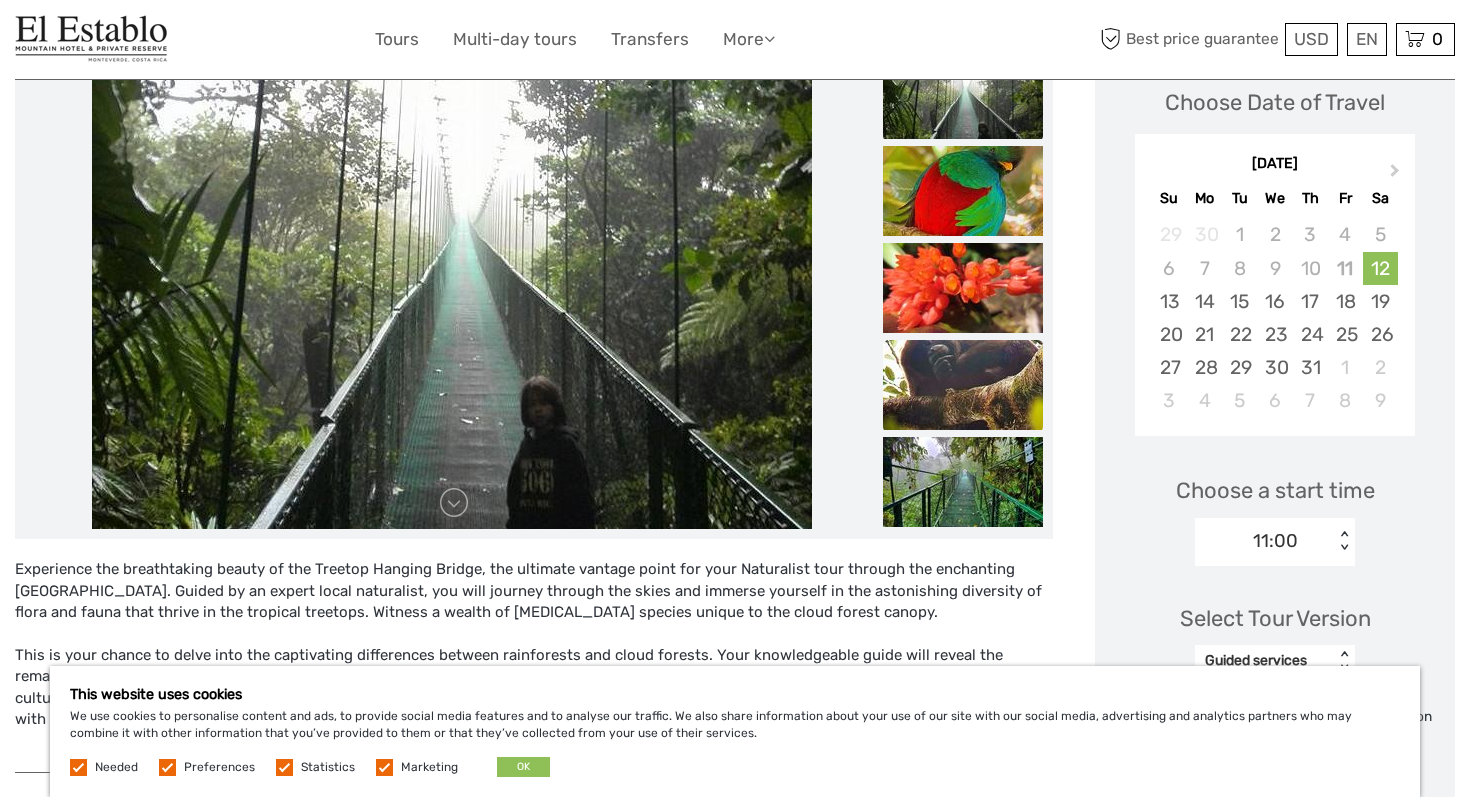 click at bounding box center (963, 385) 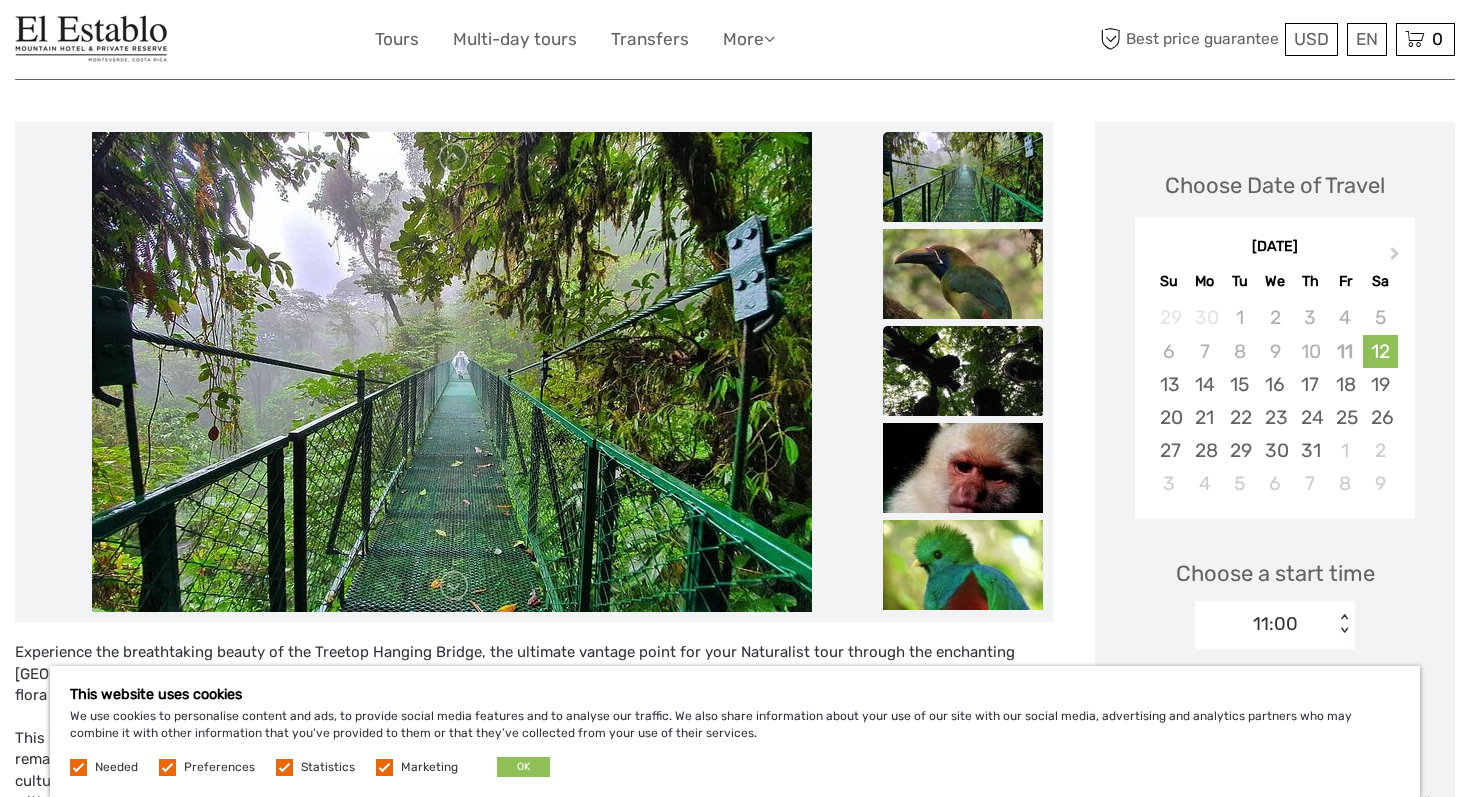 scroll, scrollTop: 213, scrollLeft: 0, axis: vertical 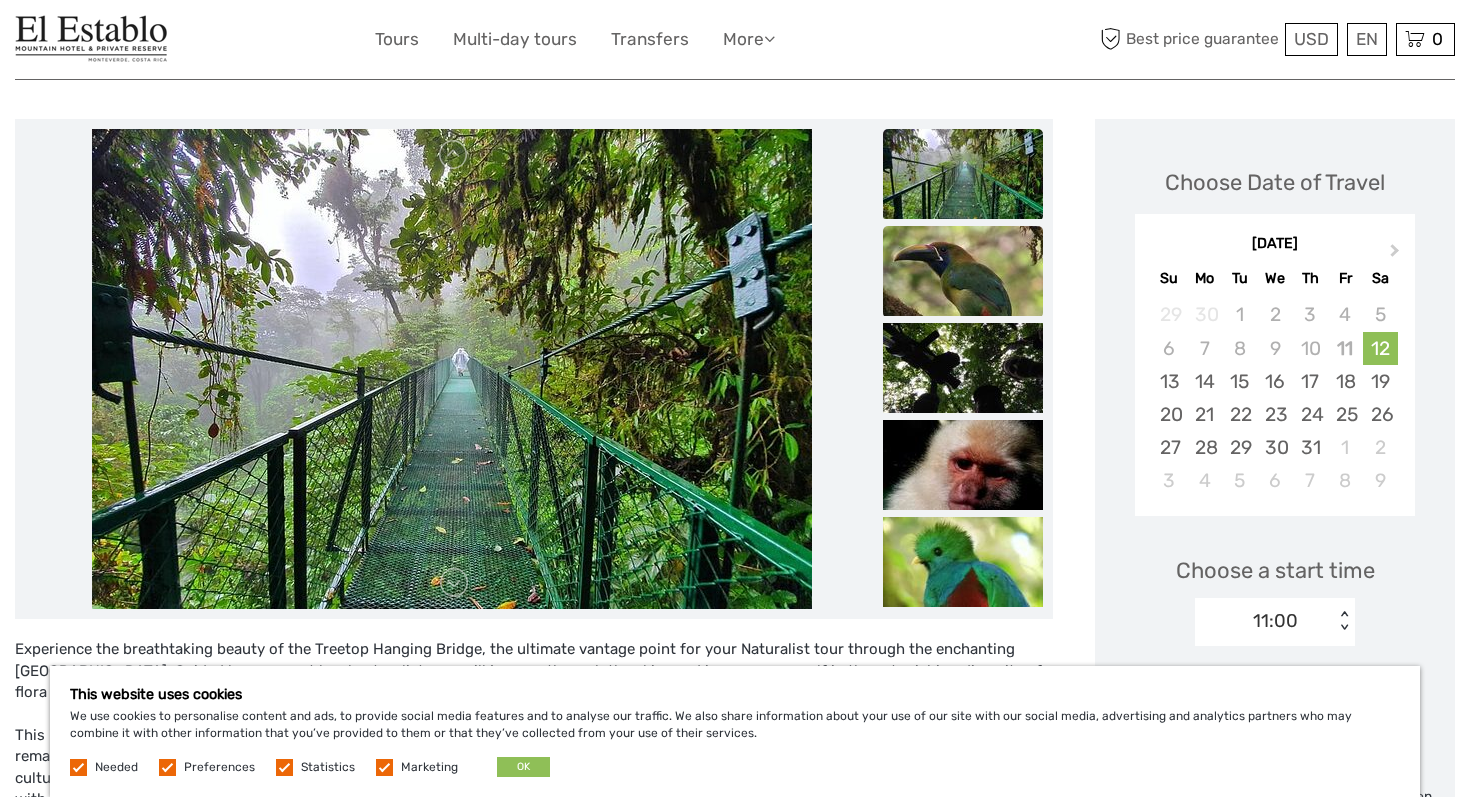 click at bounding box center [963, 271] 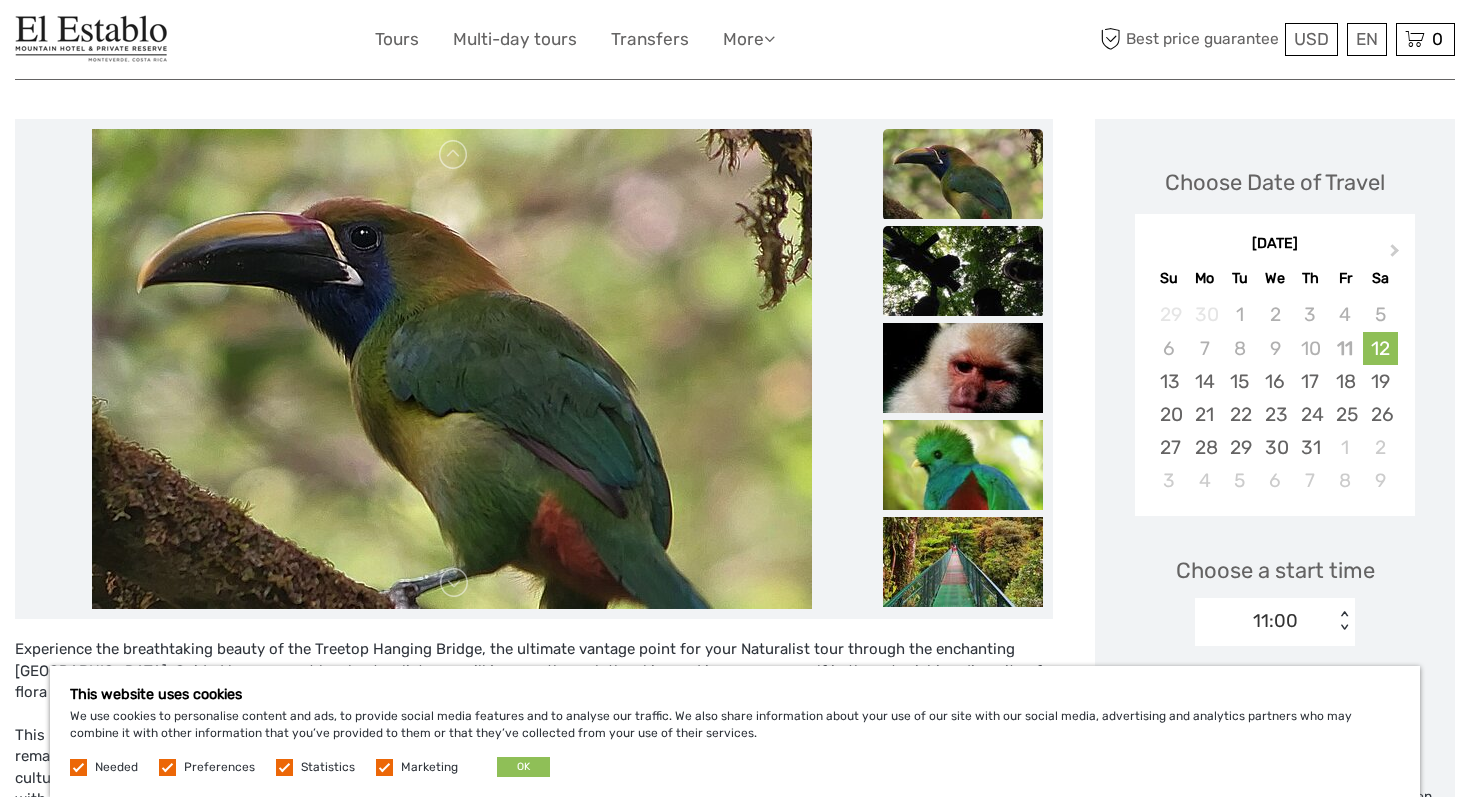 click at bounding box center (963, 271) 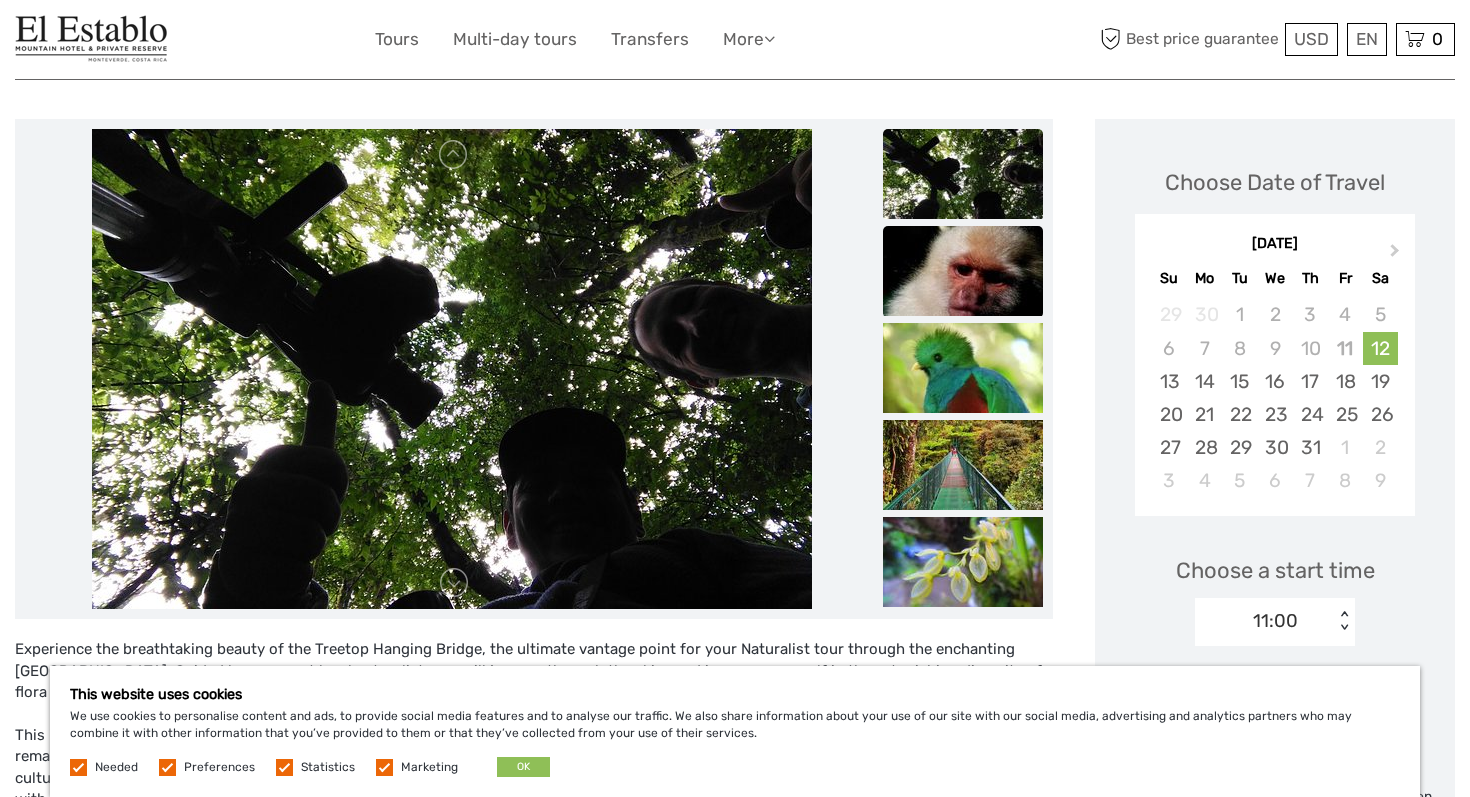 click at bounding box center [963, 271] 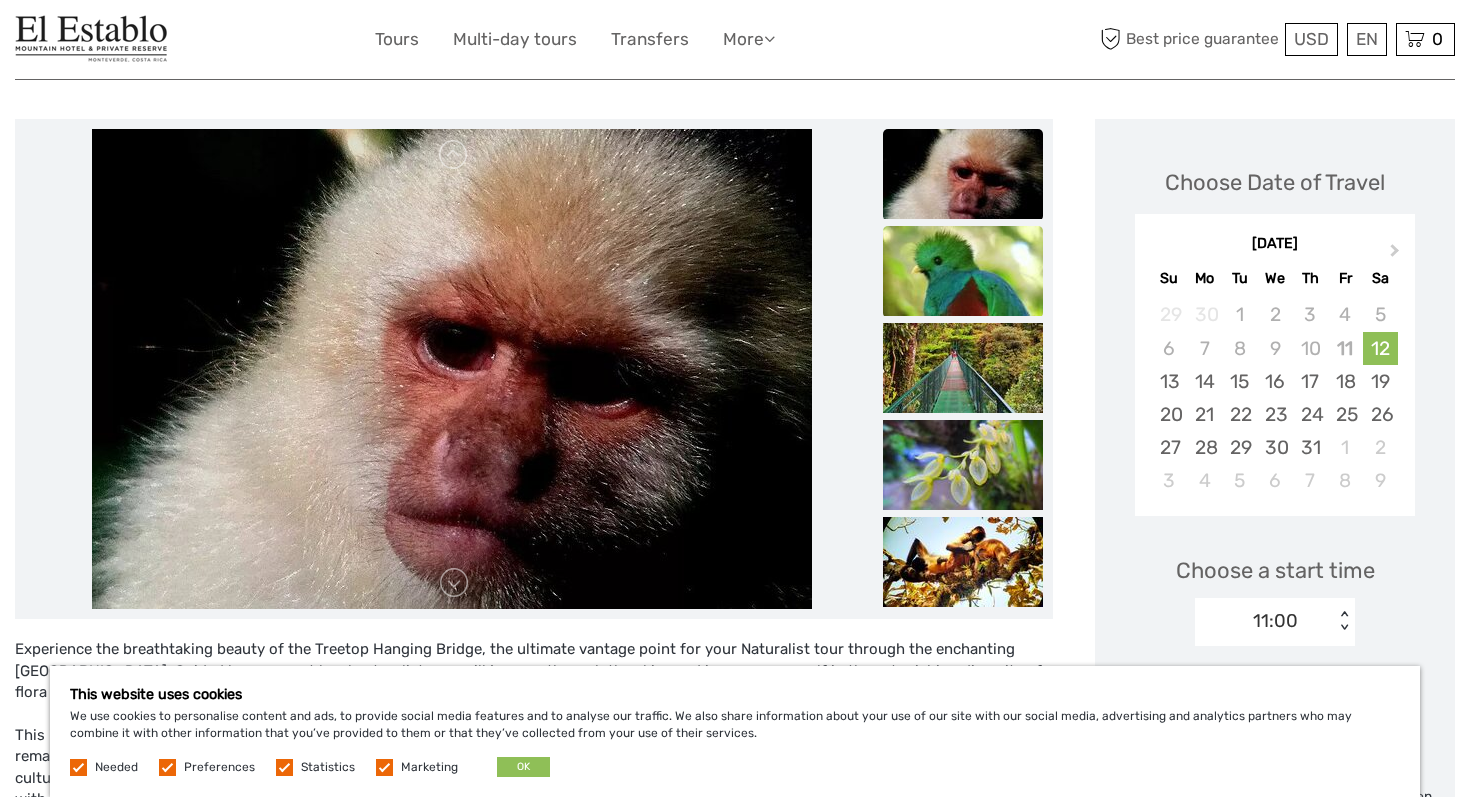 click at bounding box center [963, 271] 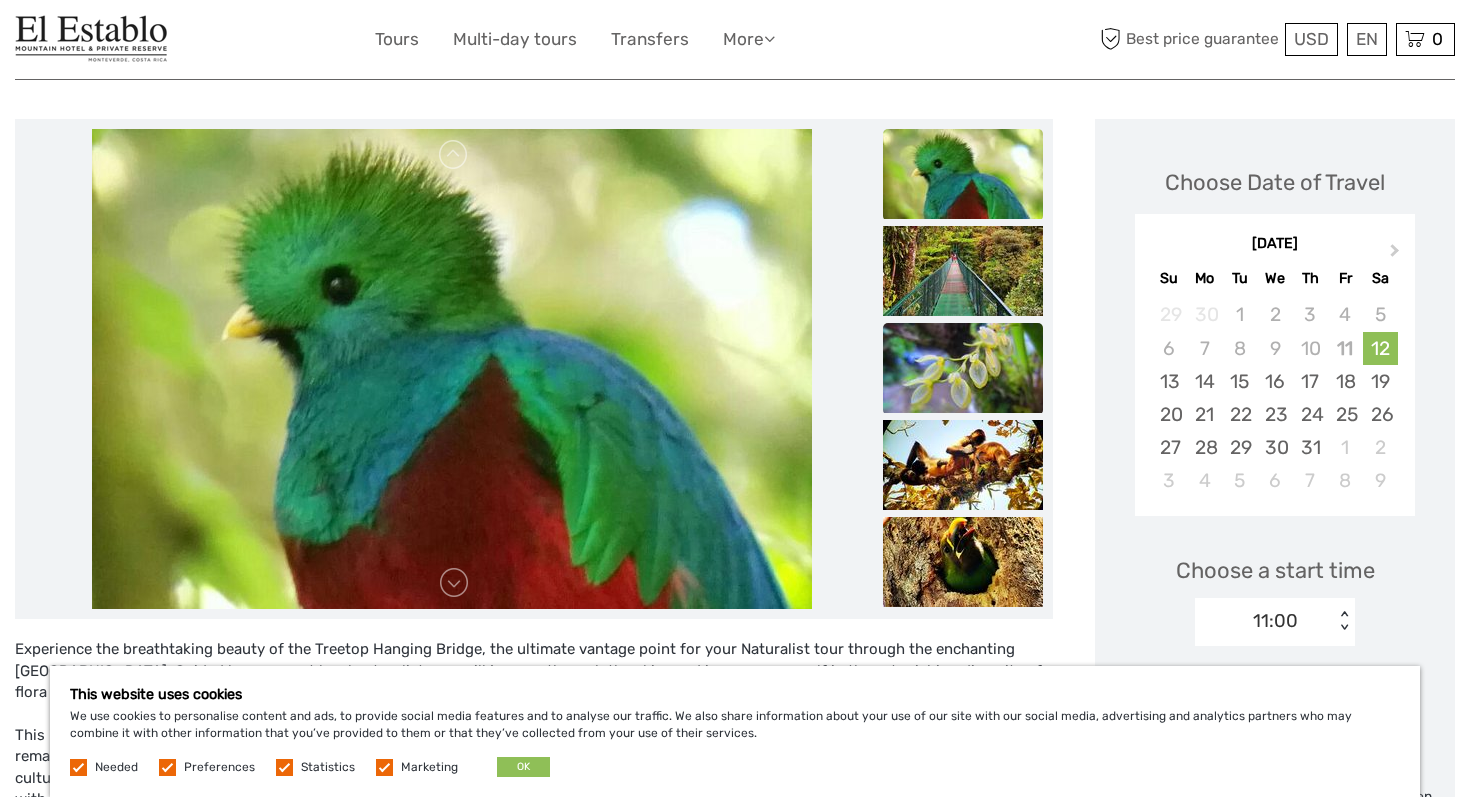 click at bounding box center (963, 368) 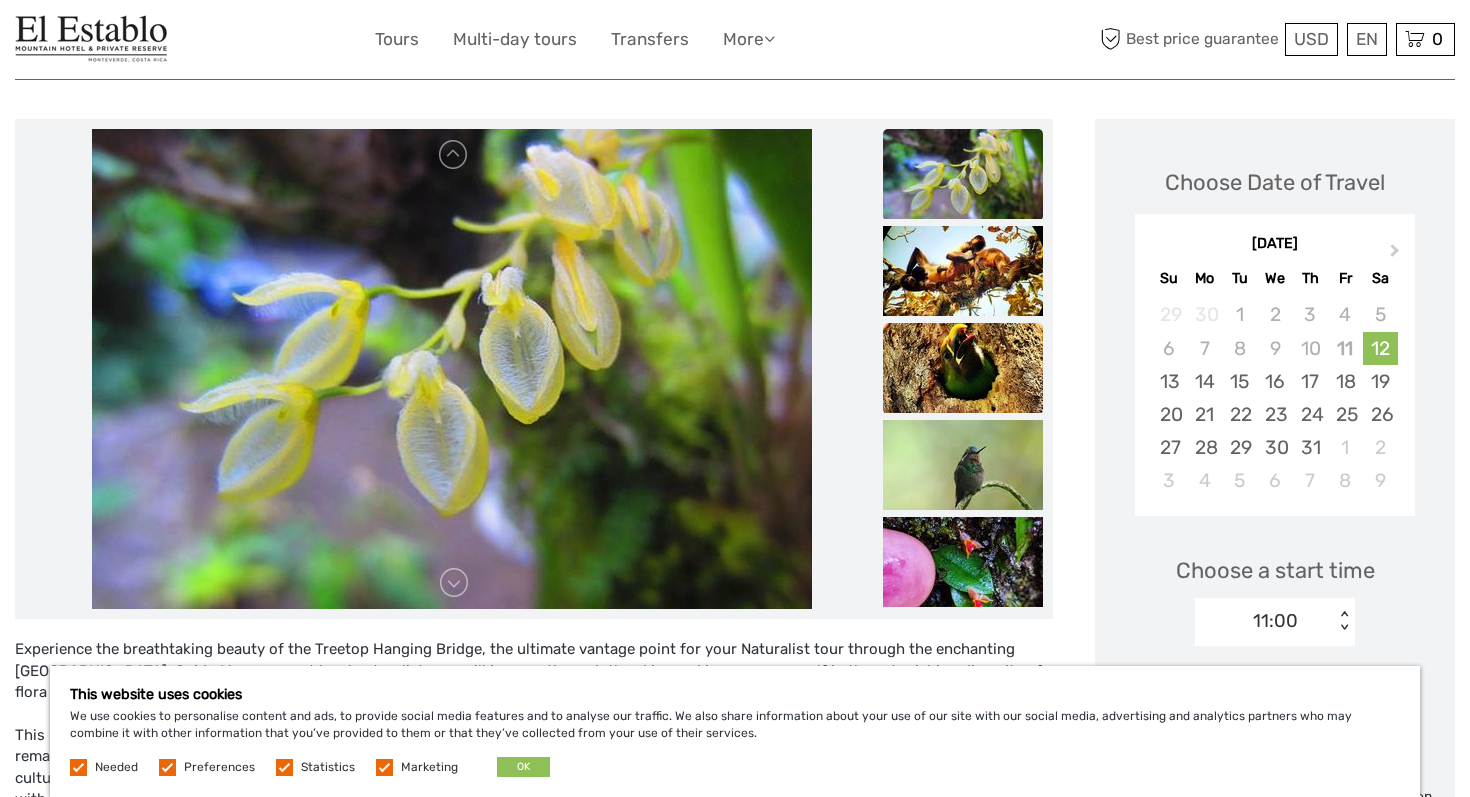 click at bounding box center (963, 368) 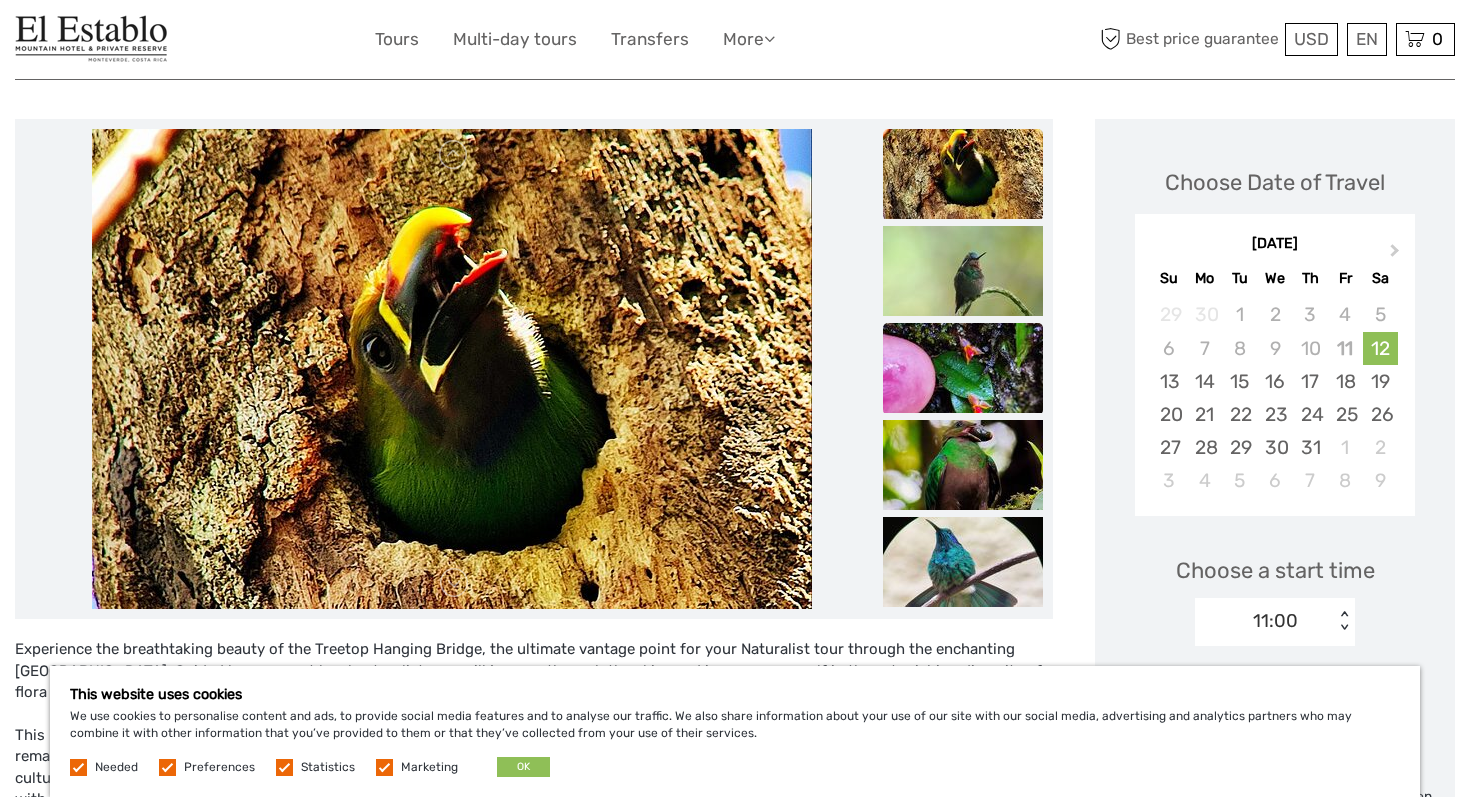 click at bounding box center [963, 368] 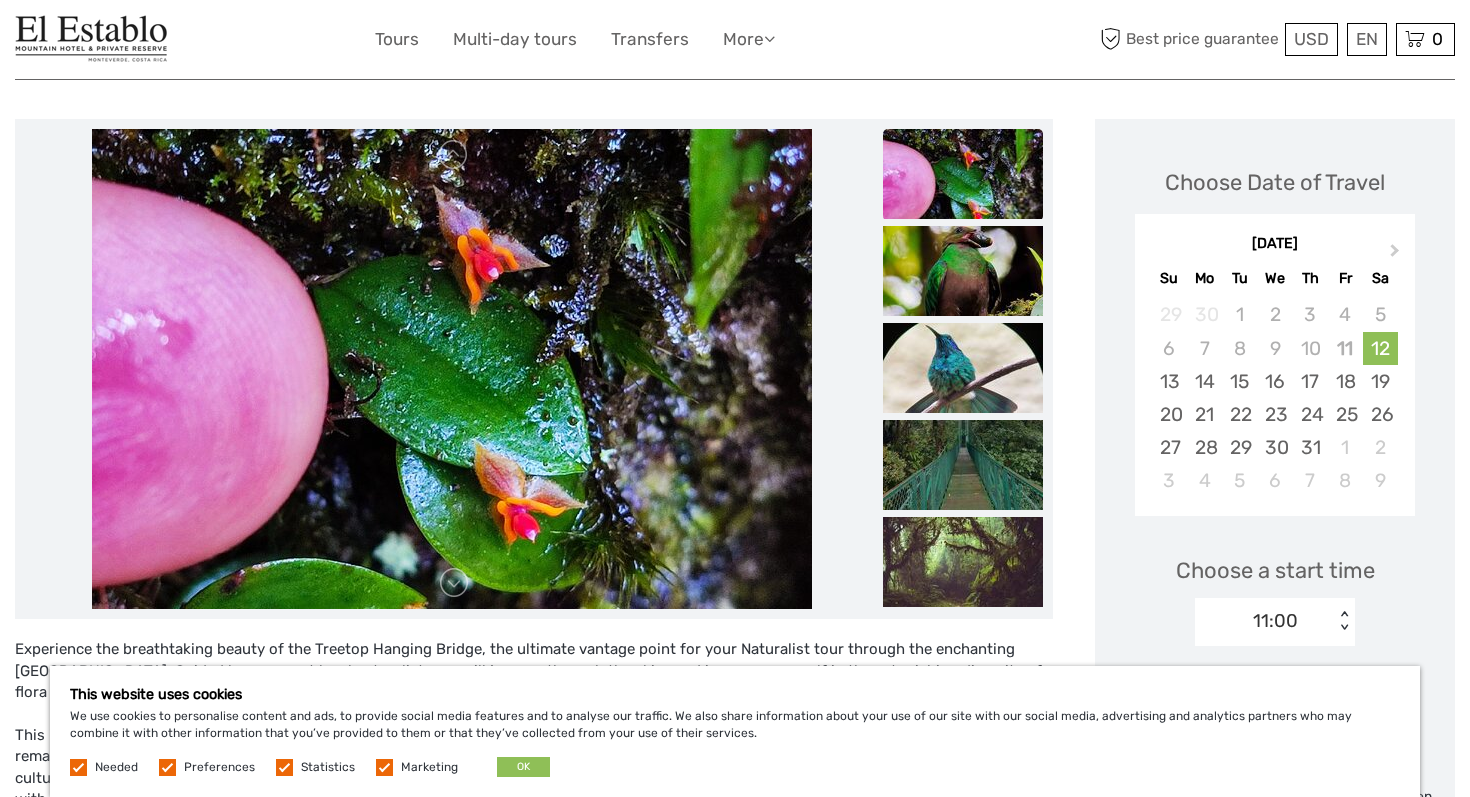 click at bounding box center [963, 368] 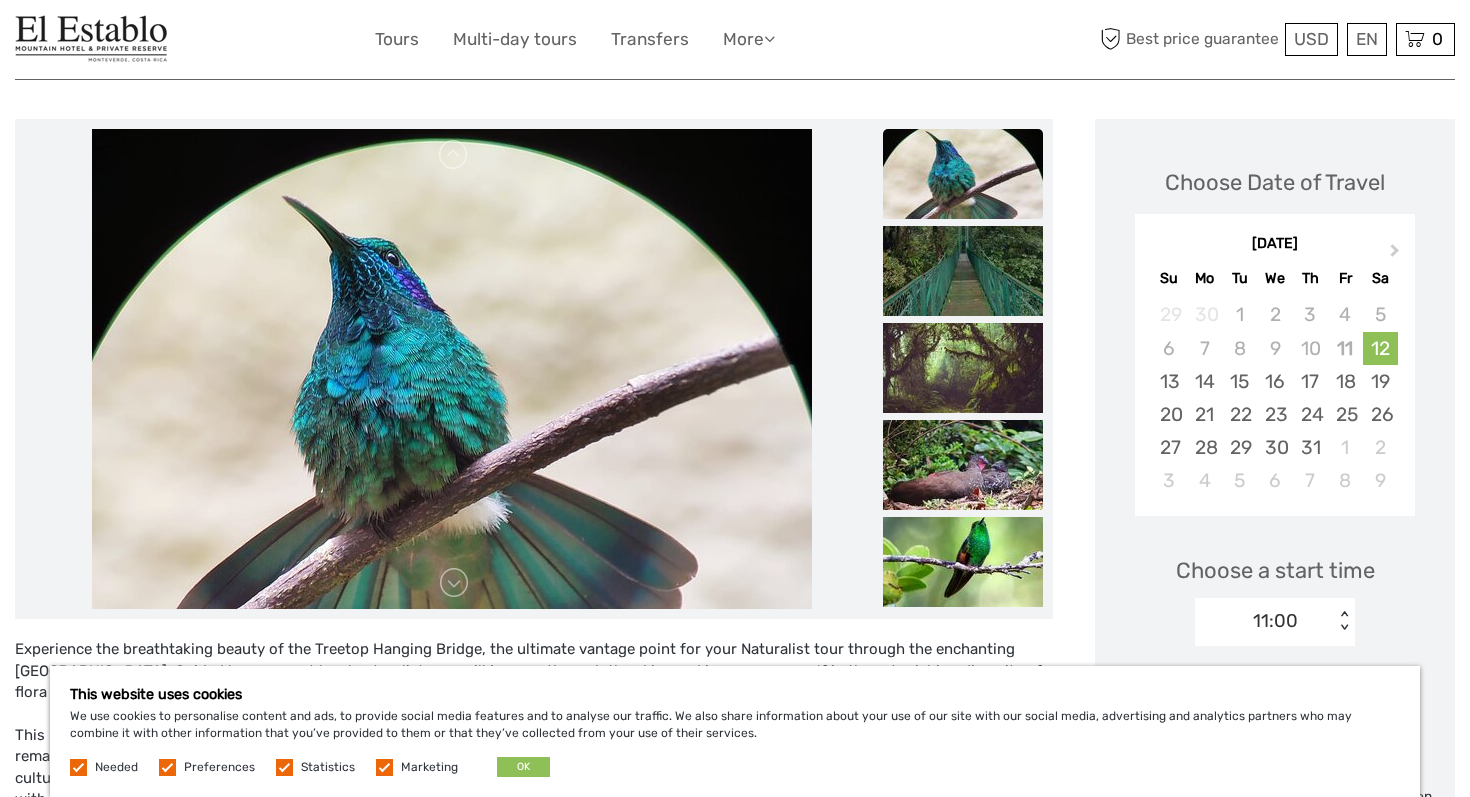 click at bounding box center [963, 368] 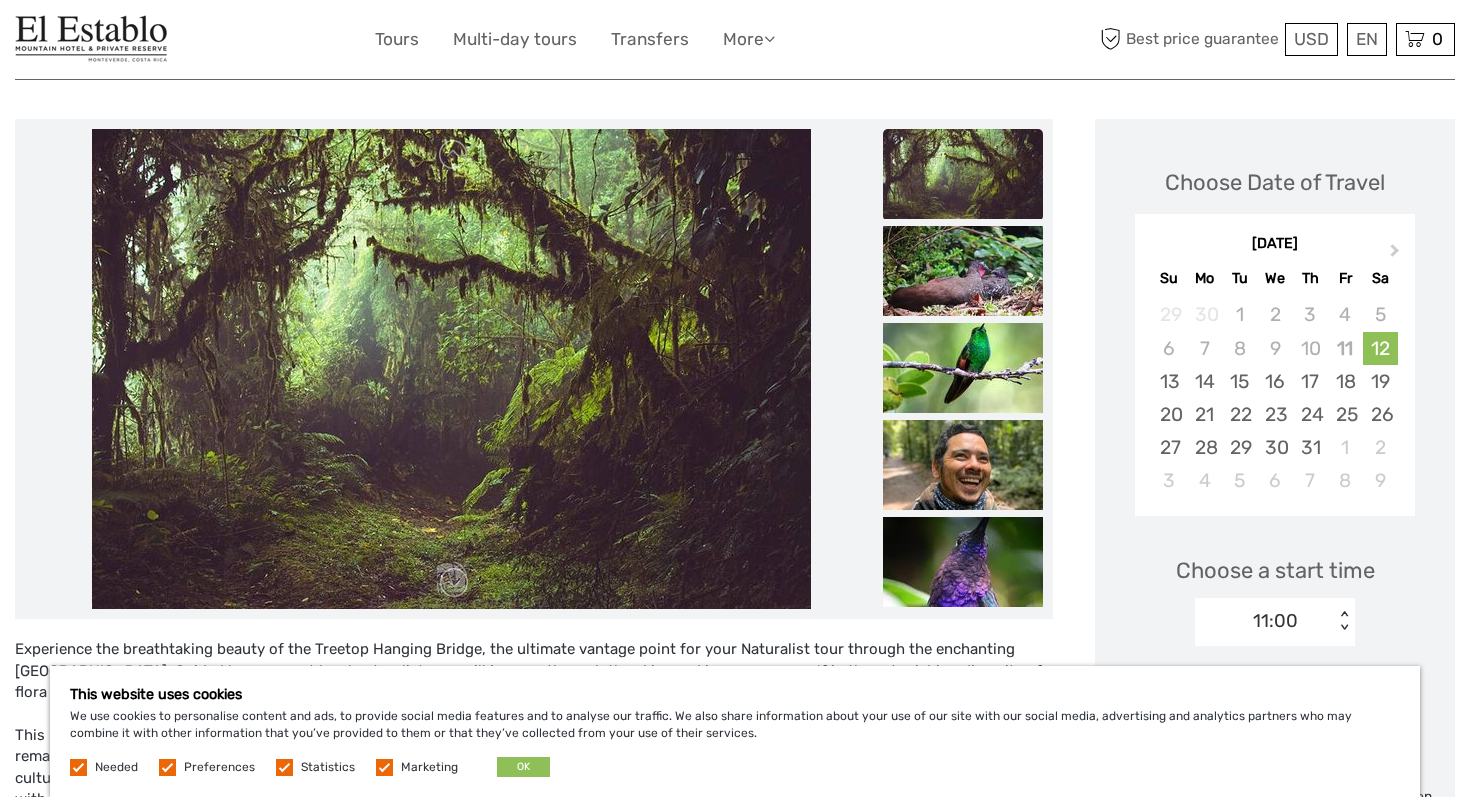 click at bounding box center (963, 368) 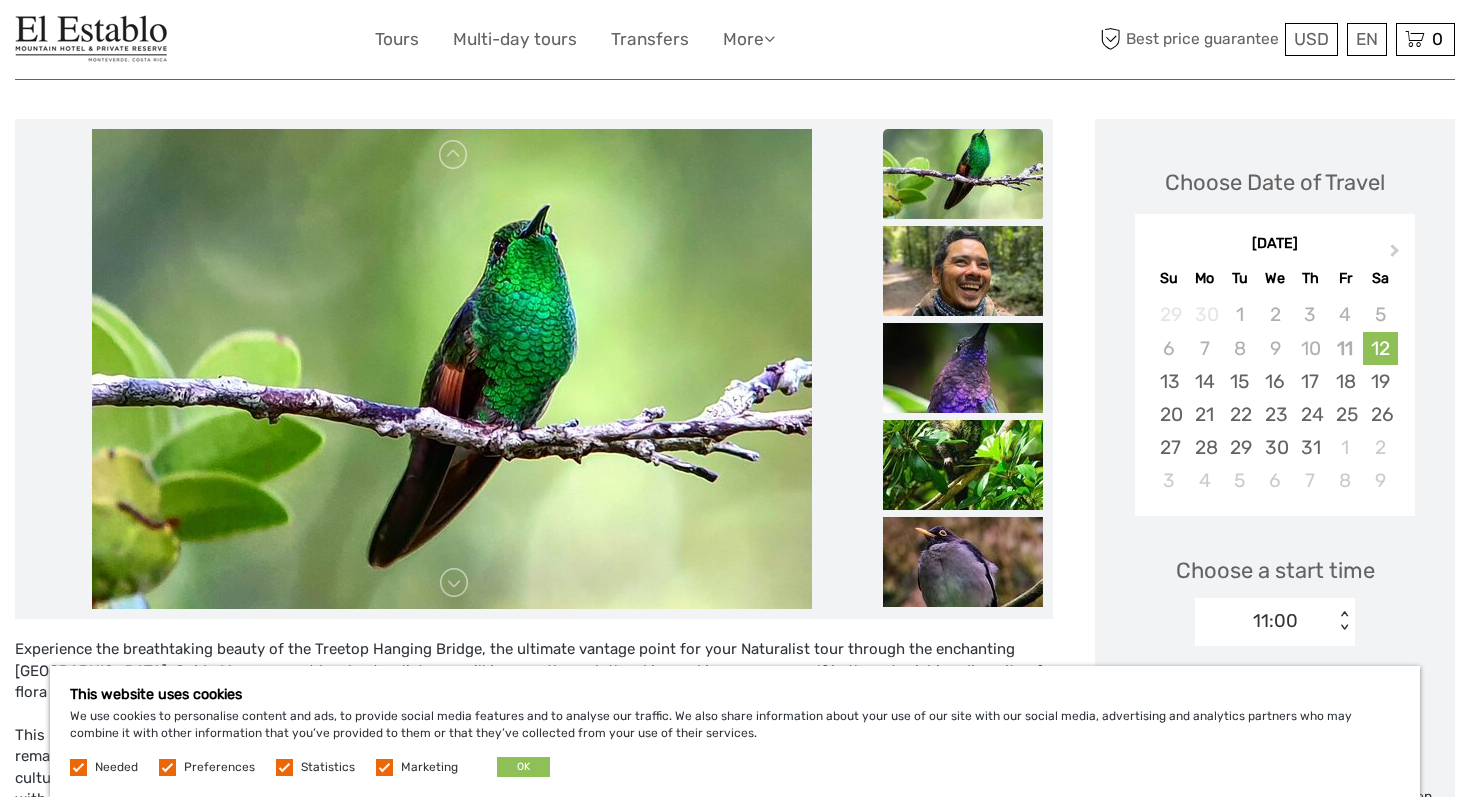 click at bounding box center (963, 368) 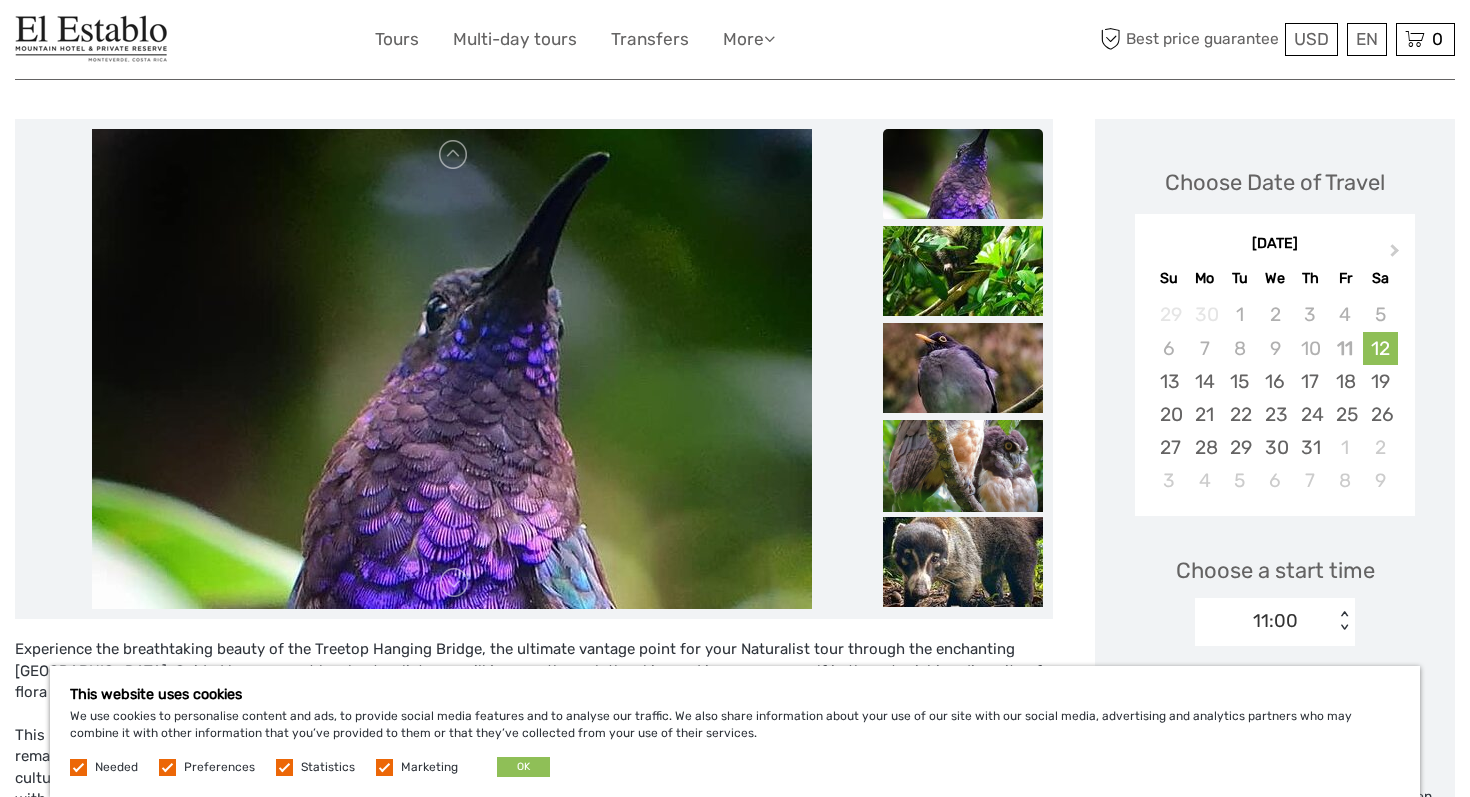 click at bounding box center [963, 368] 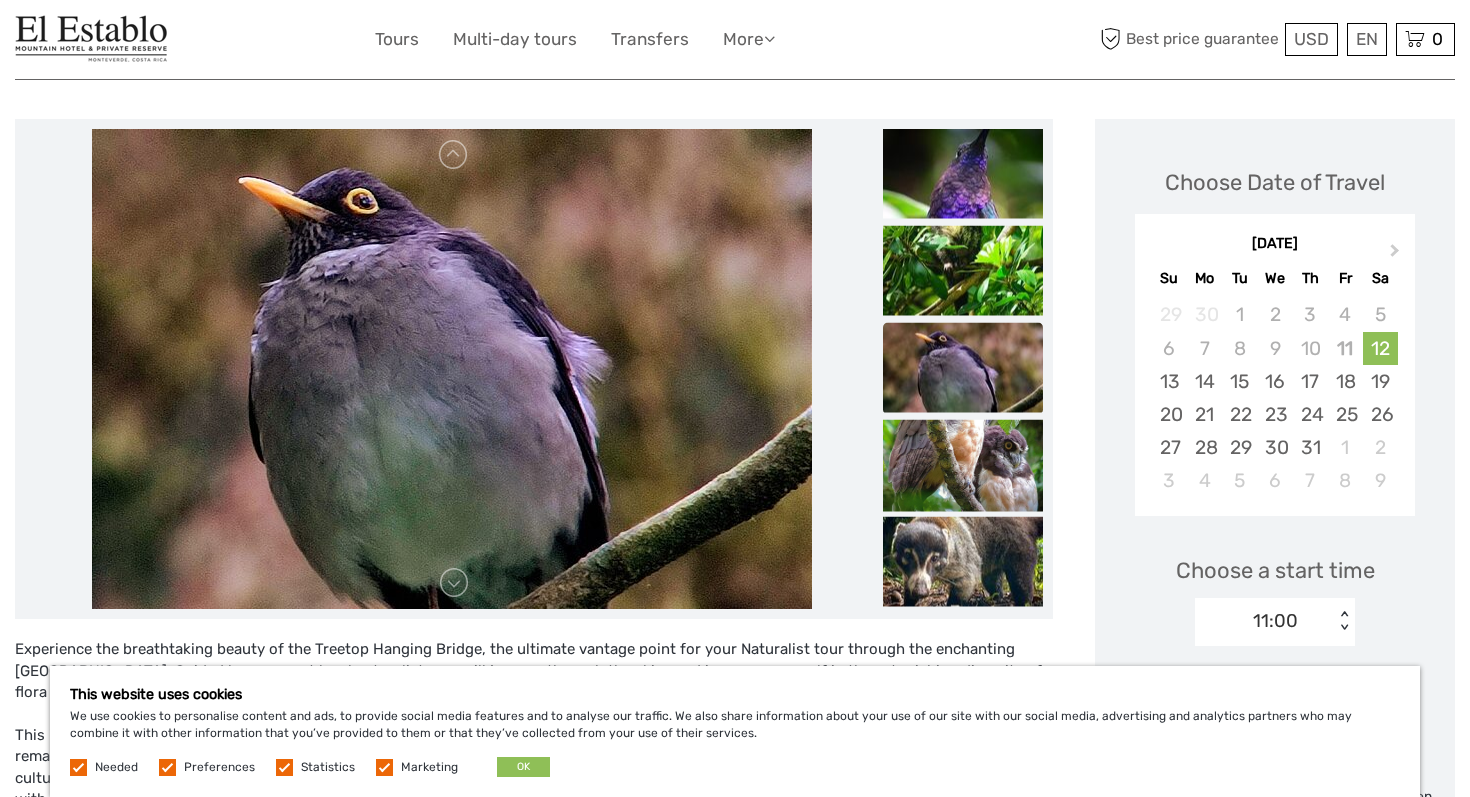 click at bounding box center (963, 368) 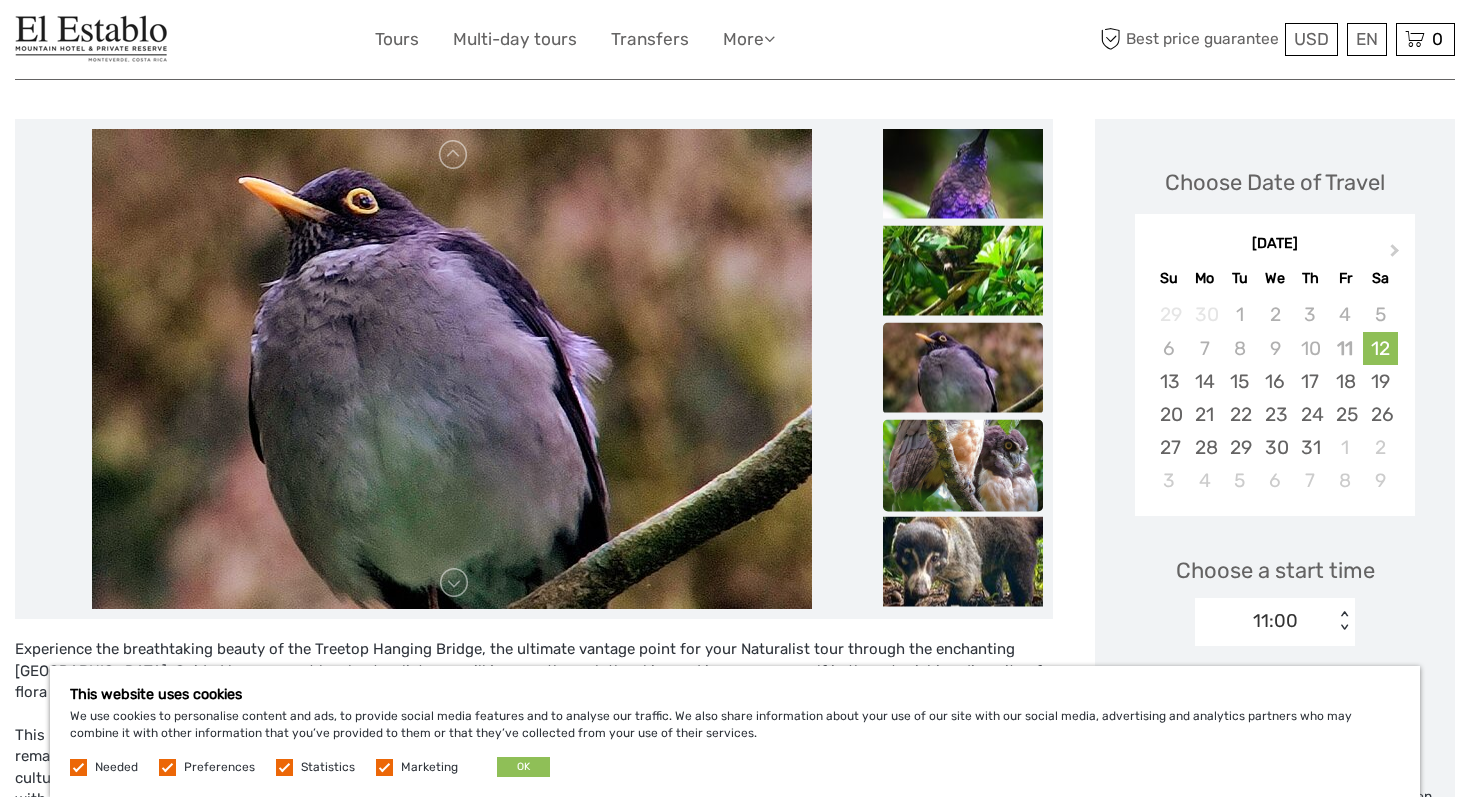 click at bounding box center (963, 473) 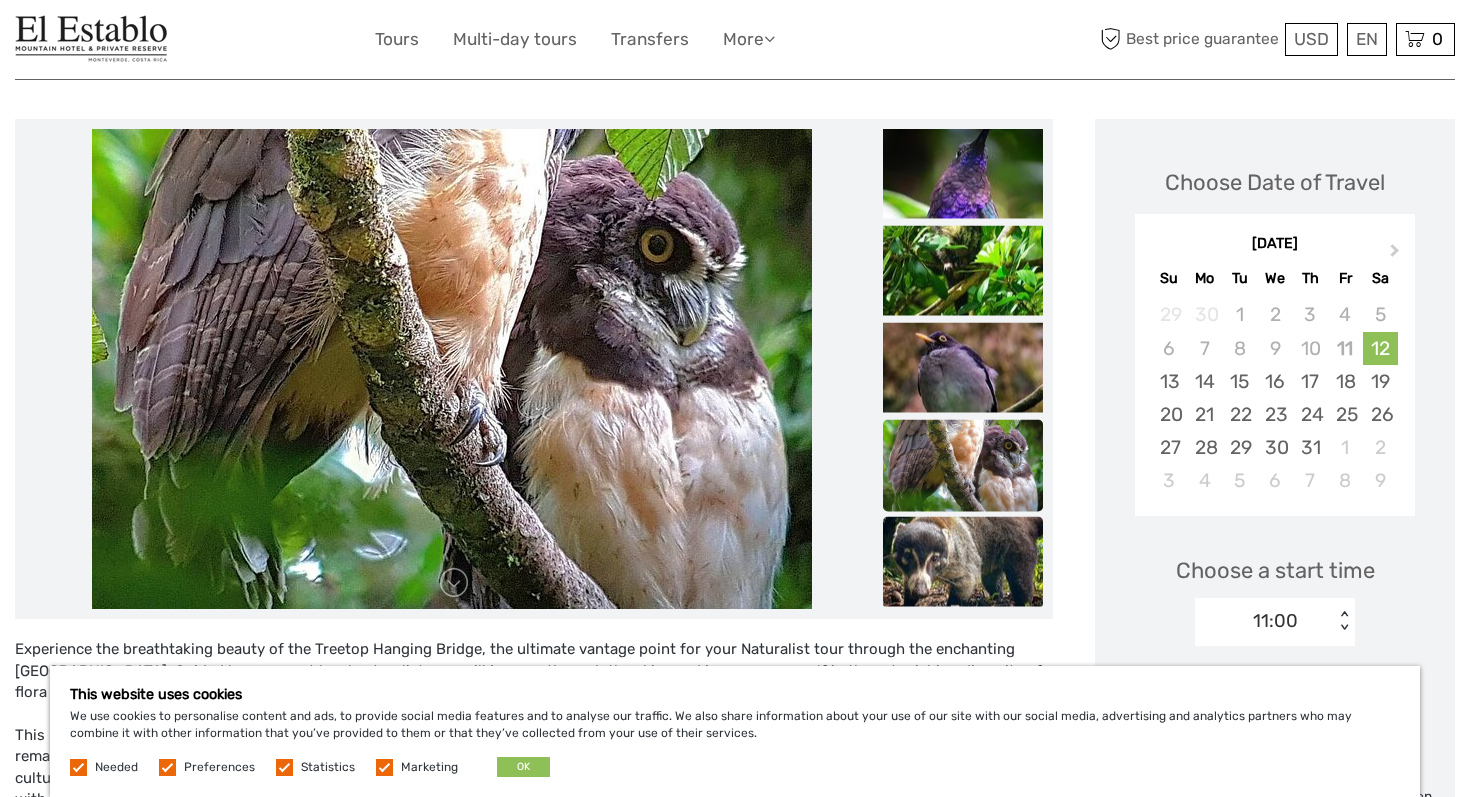 click at bounding box center (963, 562) 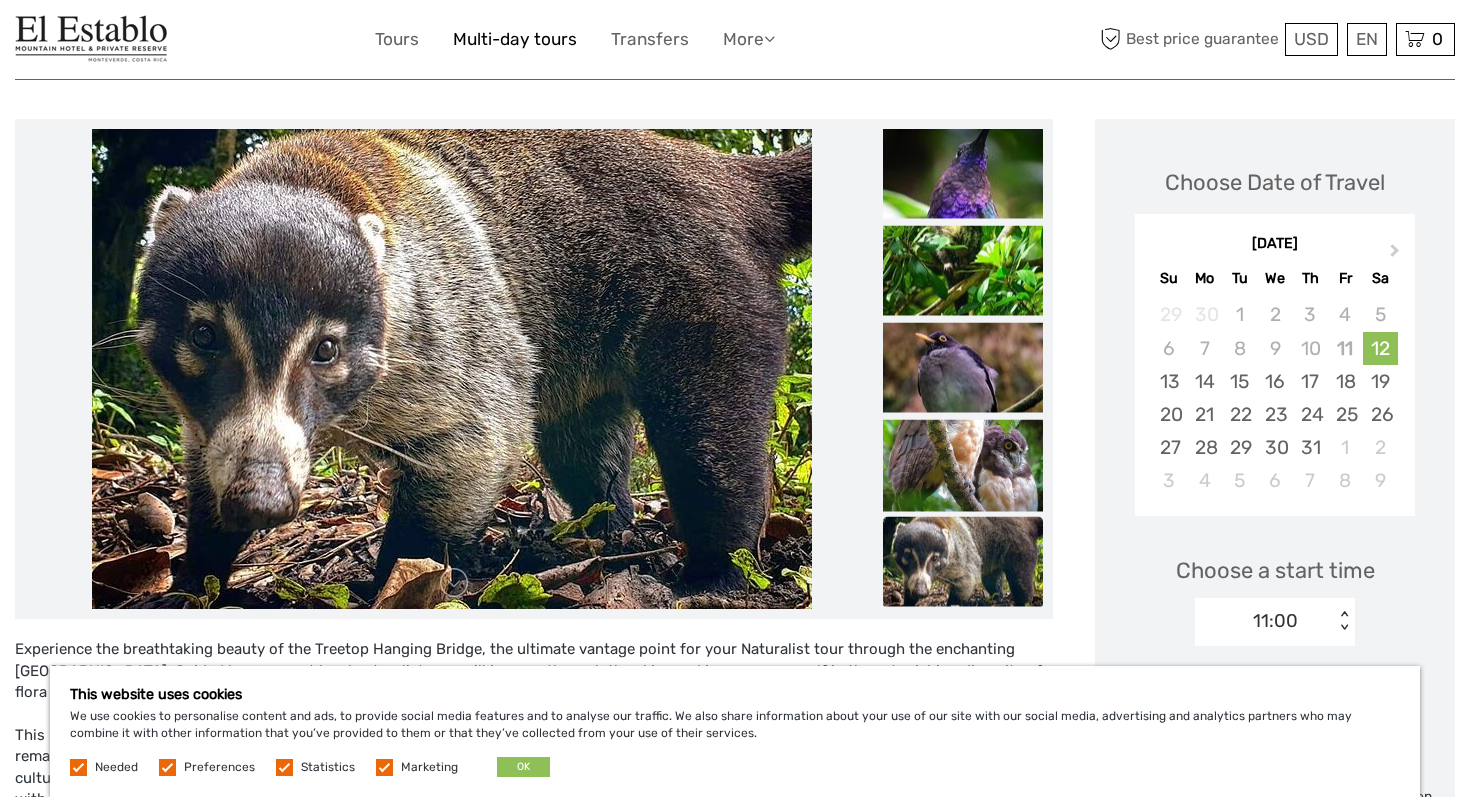 click on "Multi-day tours" at bounding box center [515, 39] 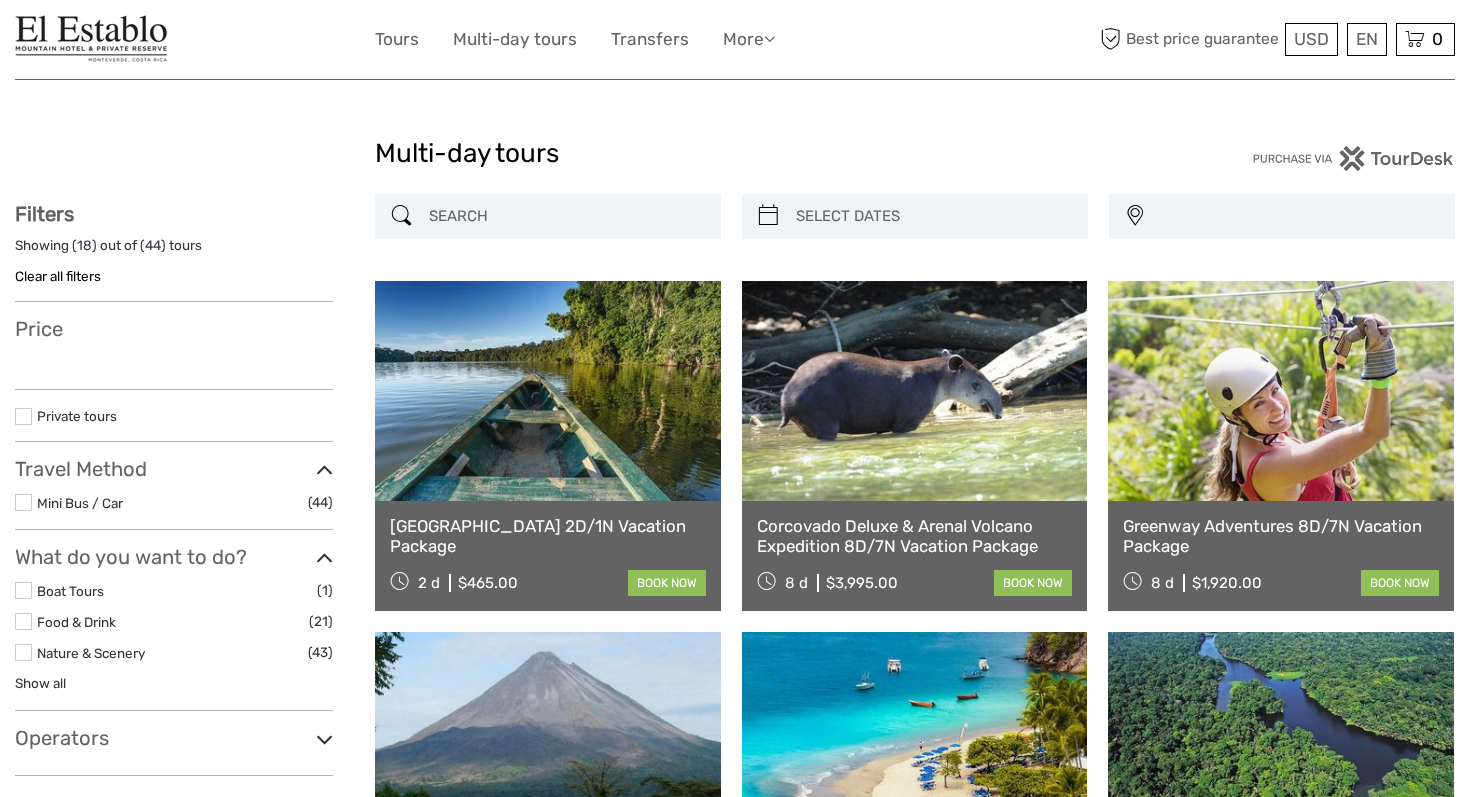 select 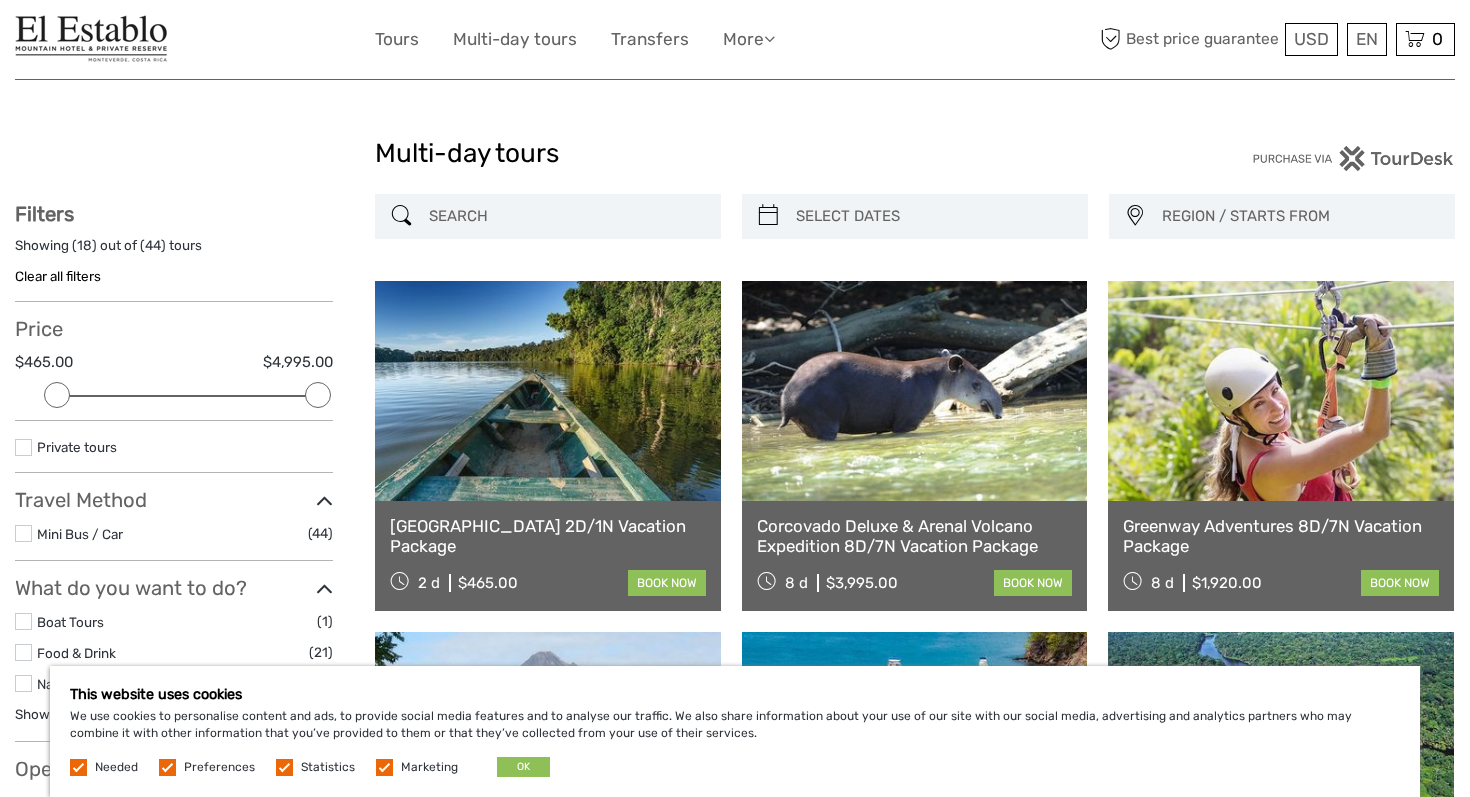scroll, scrollTop: 0, scrollLeft: 0, axis: both 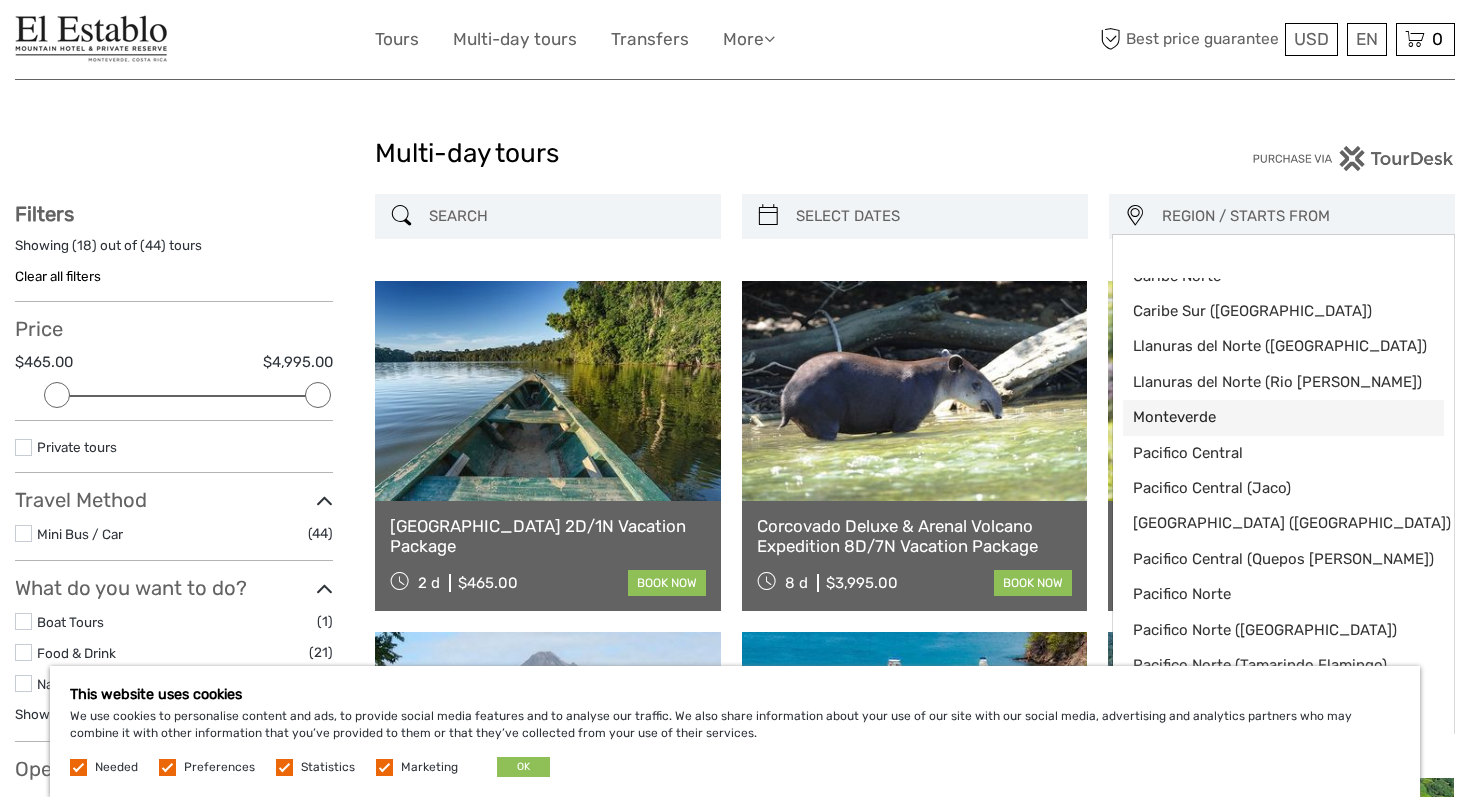 click on "Monteverde" at bounding box center [1266, 417] 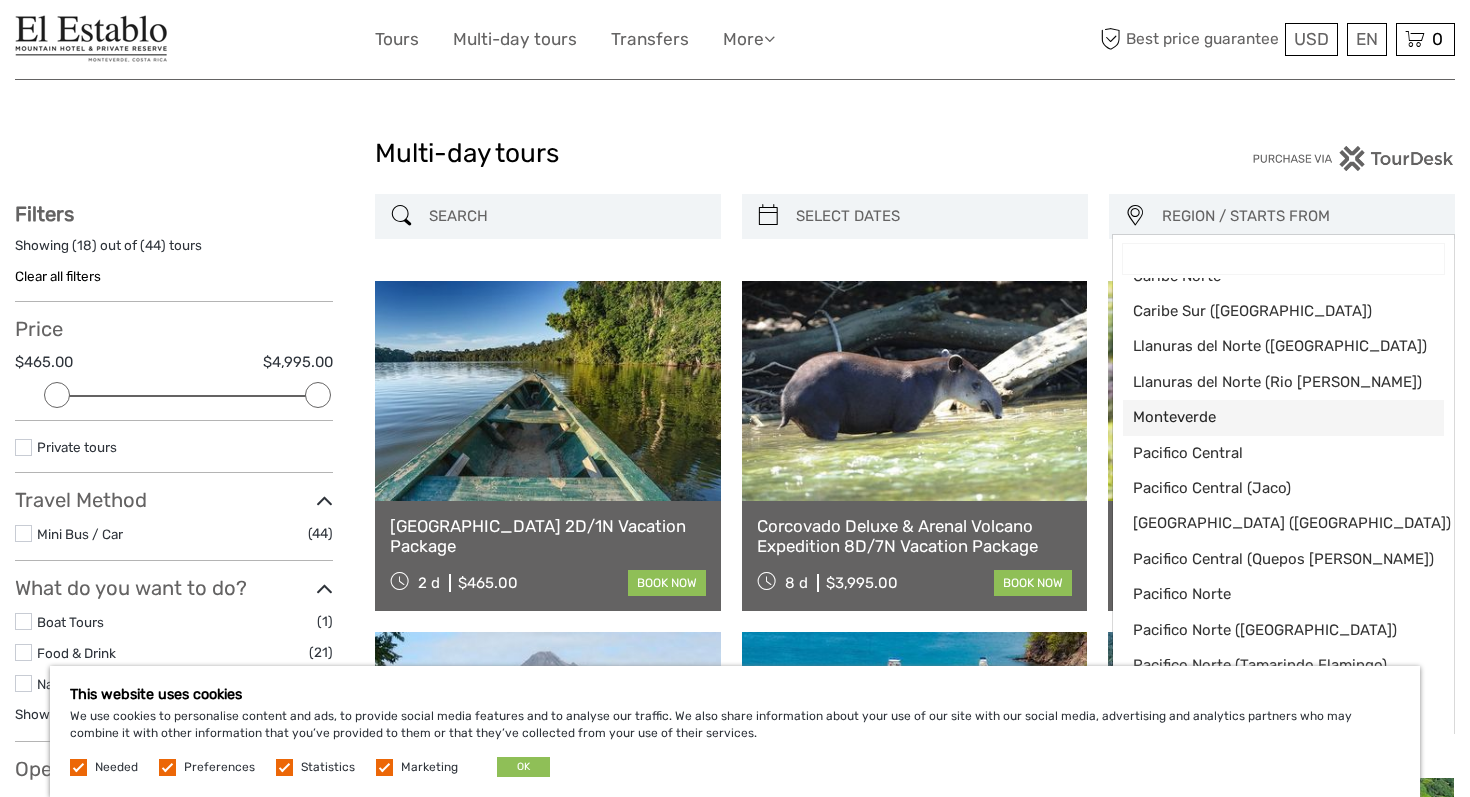 select on "Monteverde" 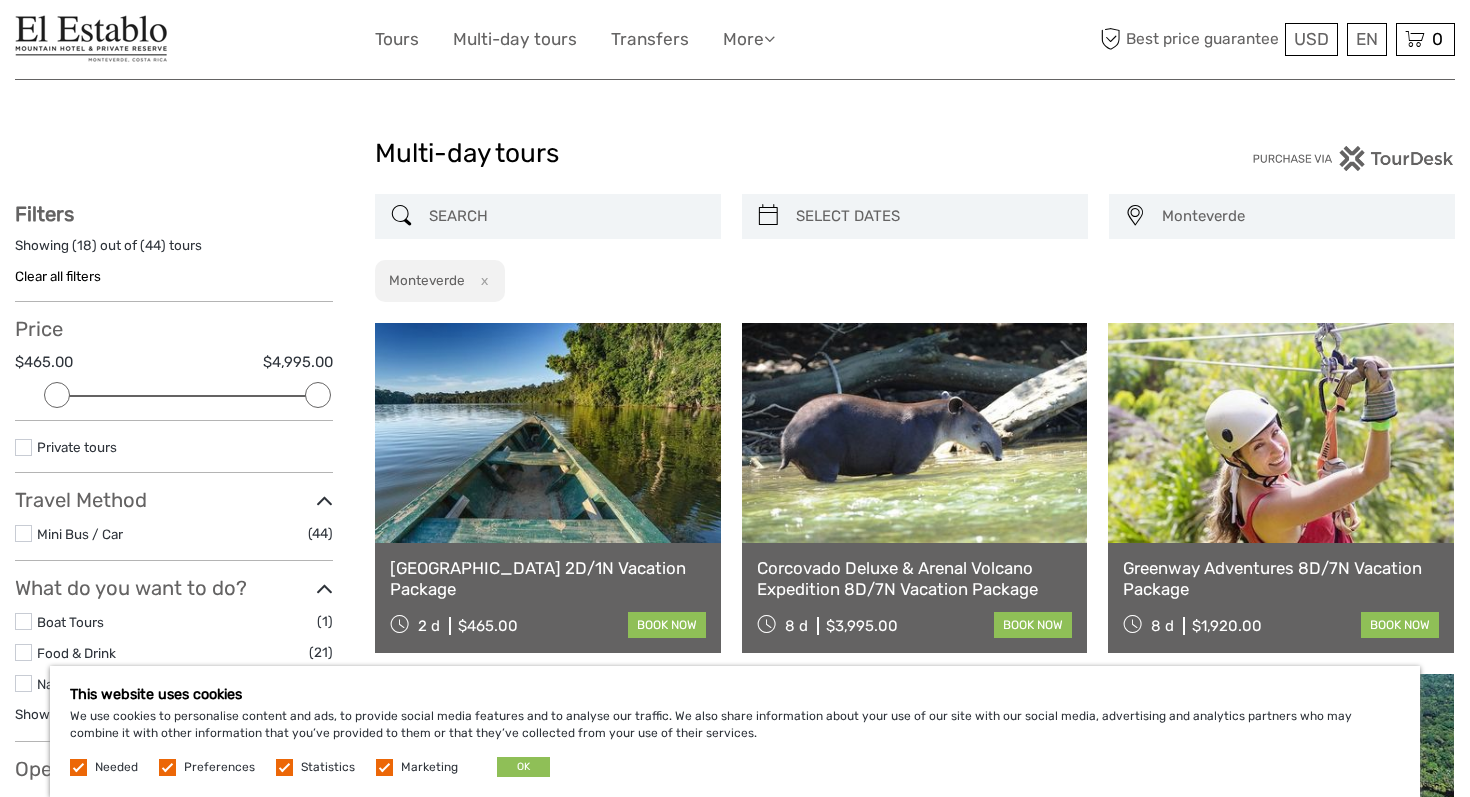 scroll, scrollTop: 73, scrollLeft: 0, axis: vertical 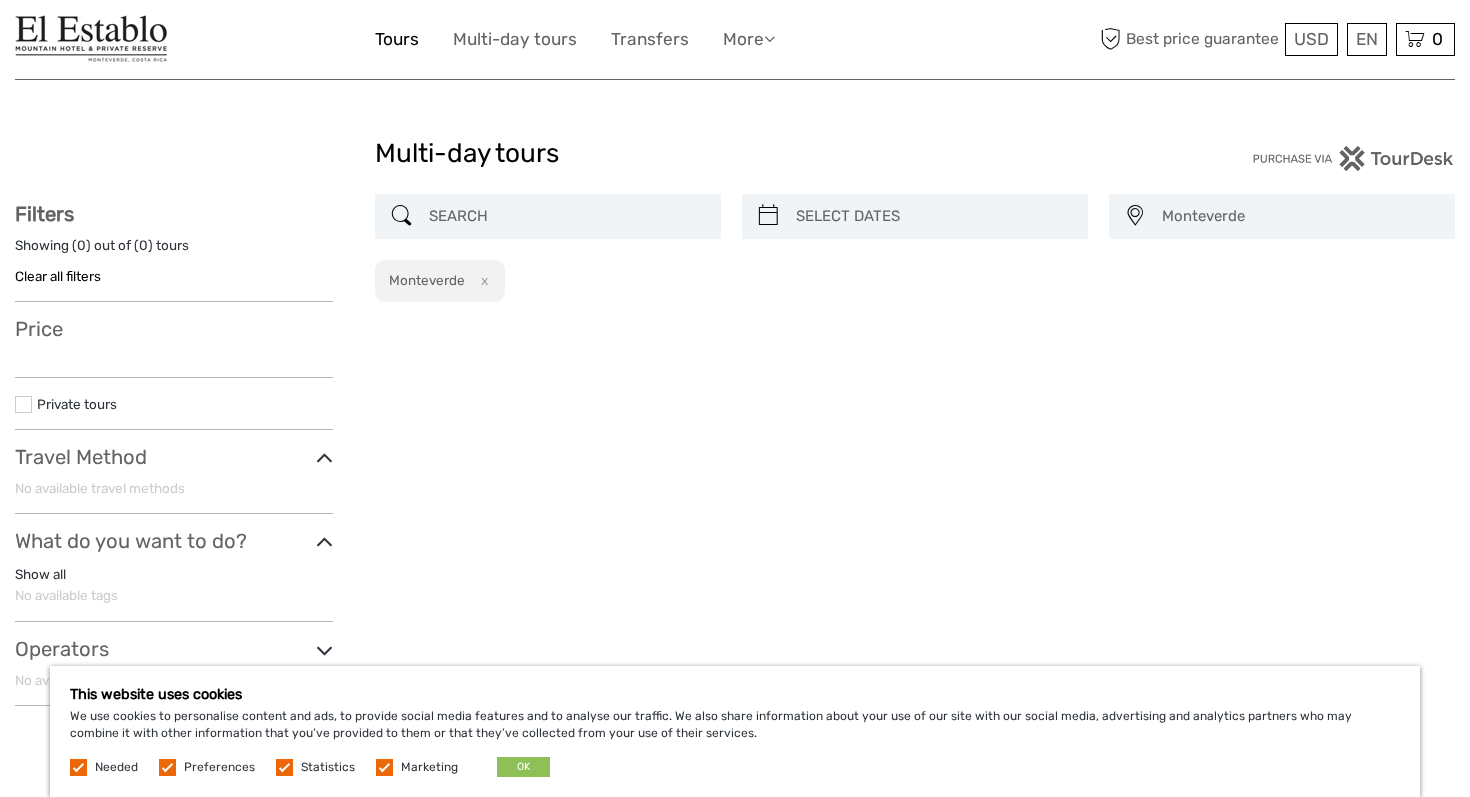 click on "Tours" at bounding box center [397, 39] 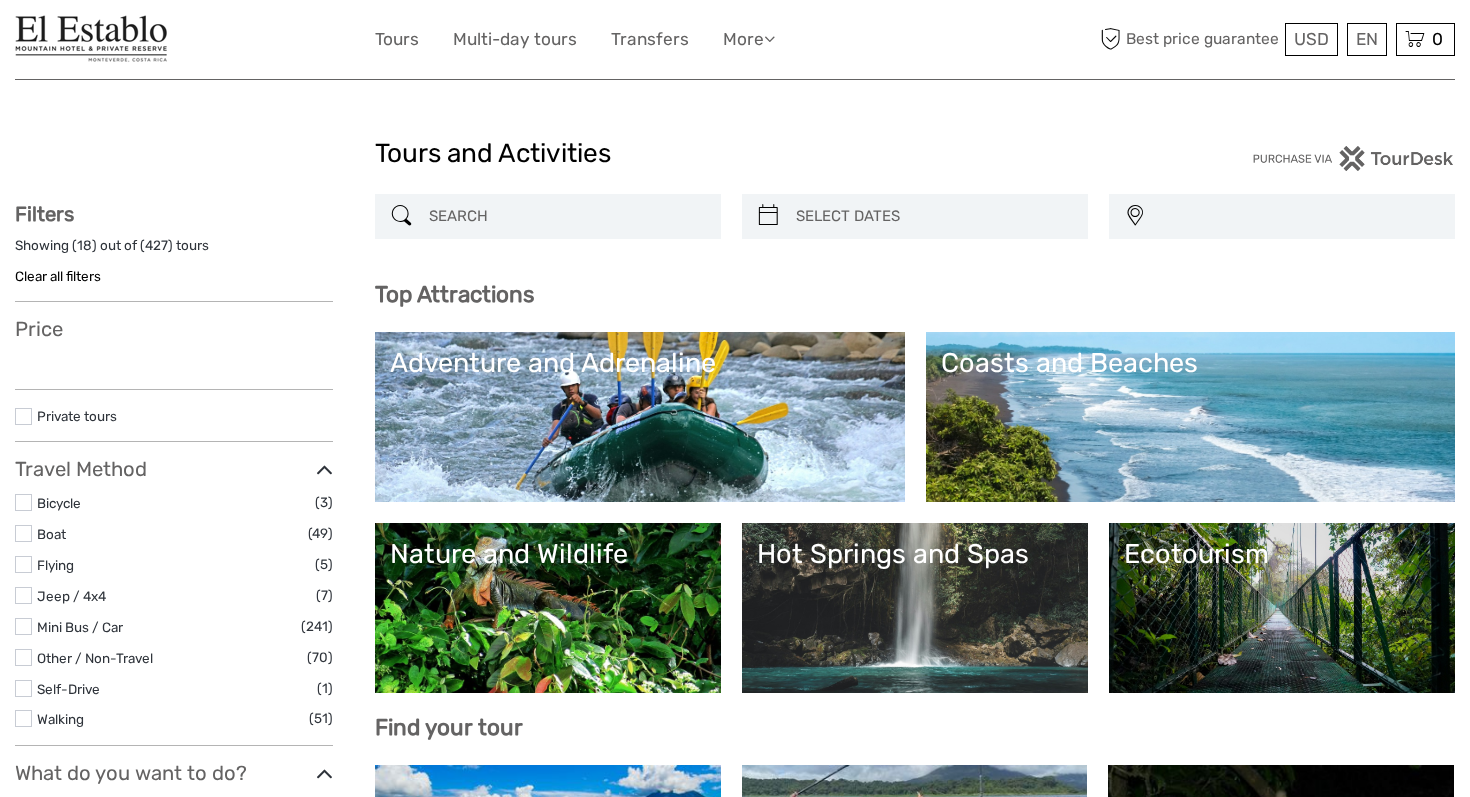 select 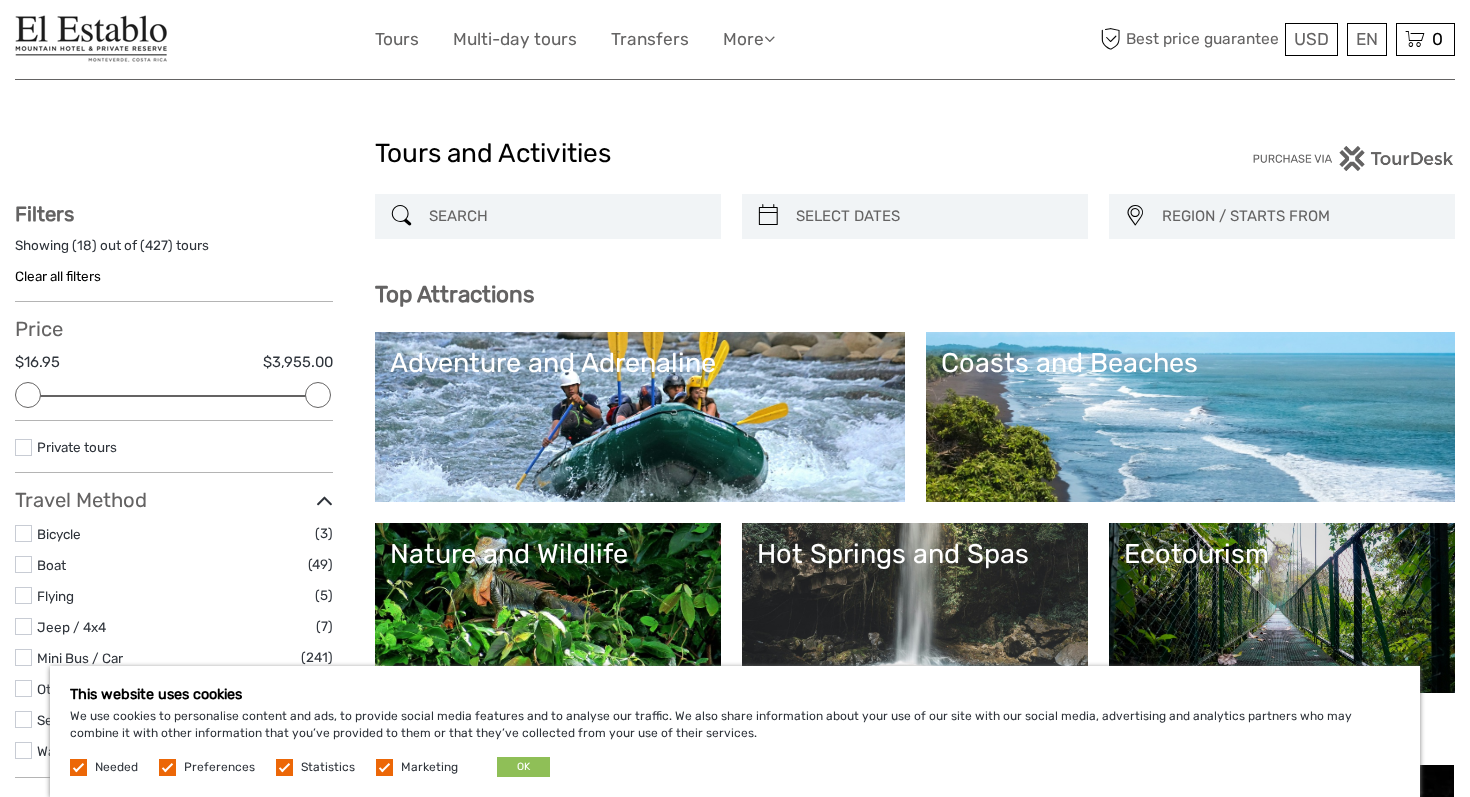 scroll, scrollTop: 0, scrollLeft: 0, axis: both 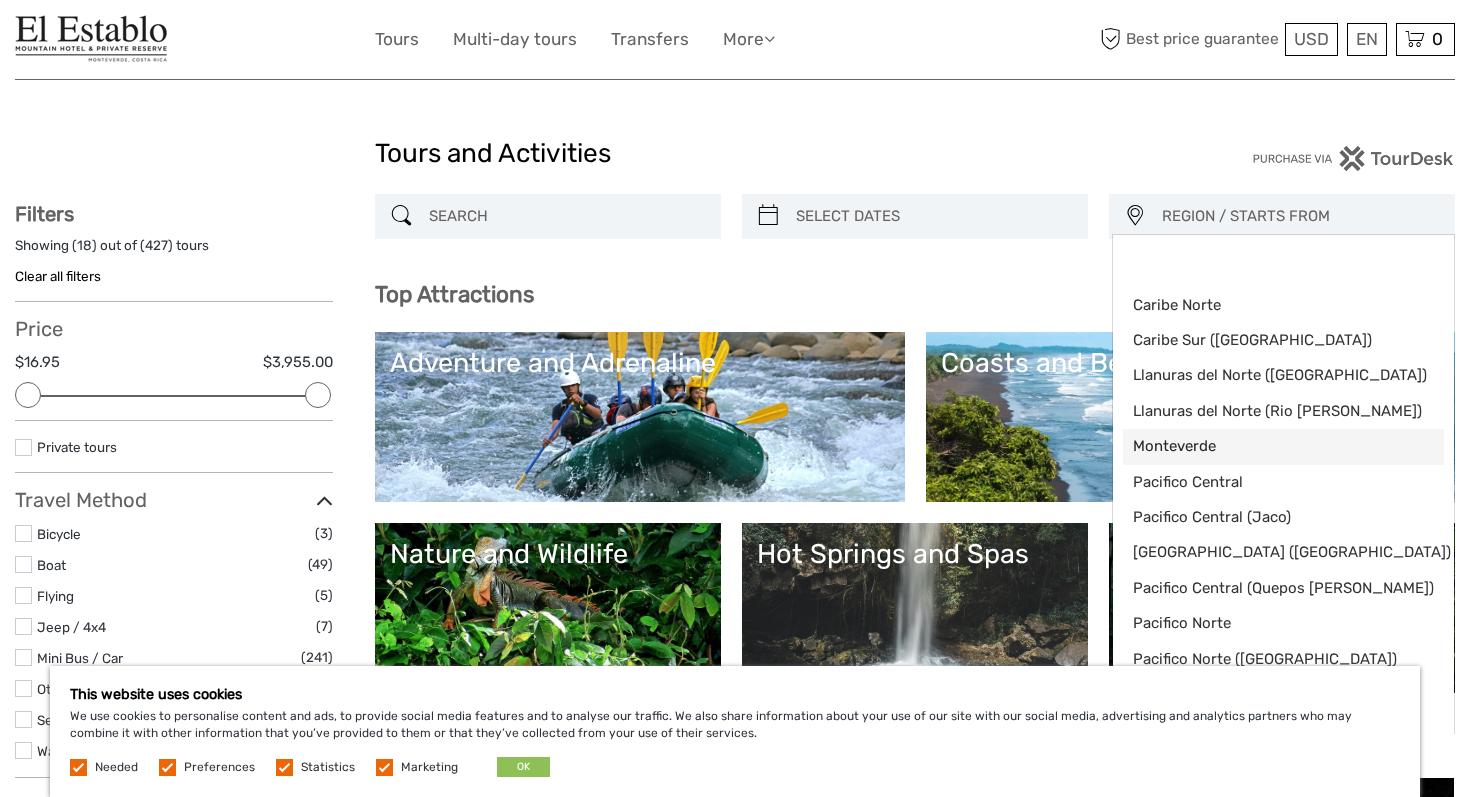 click on "Monteverde" at bounding box center (1266, 446) 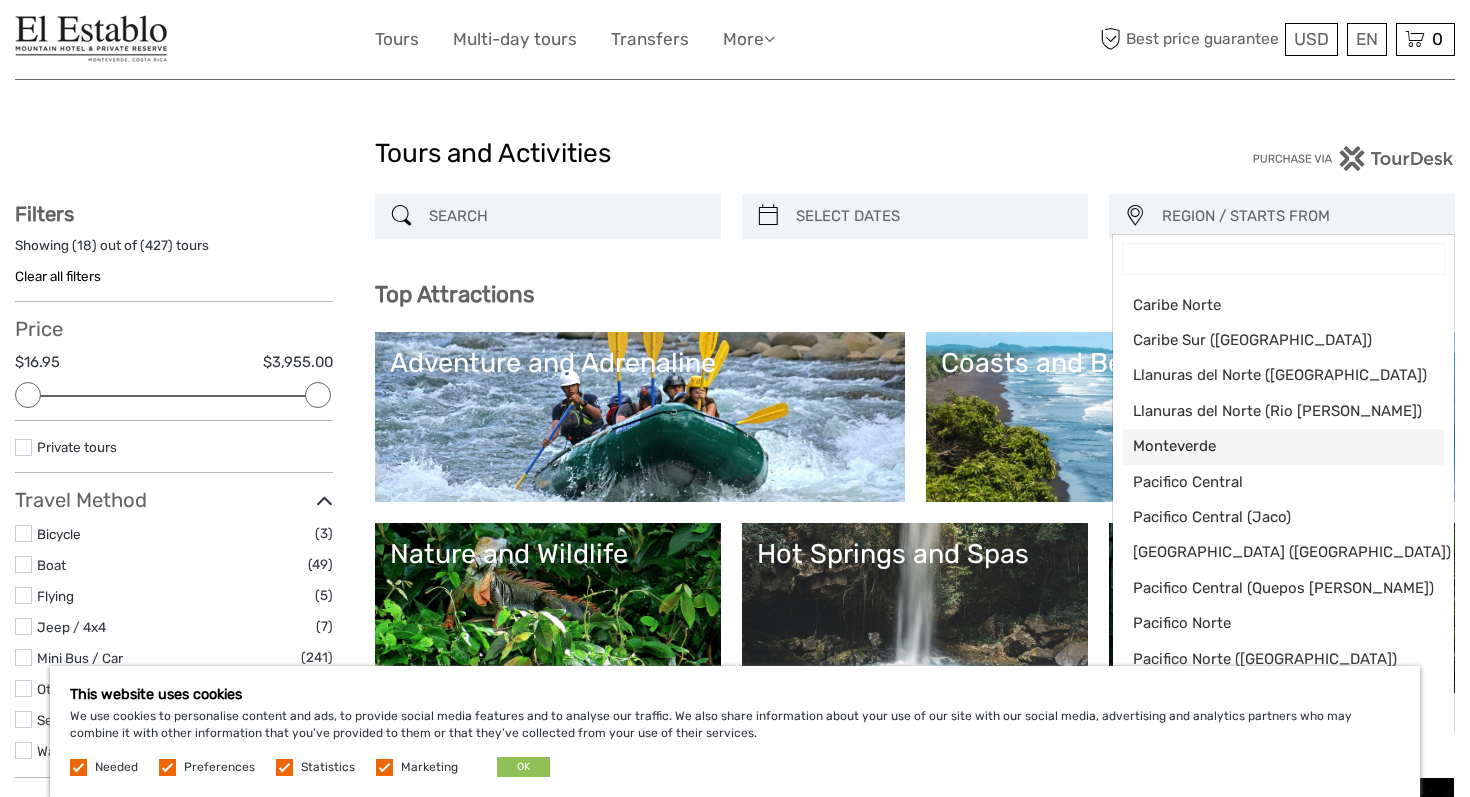 select on "Monteverde" 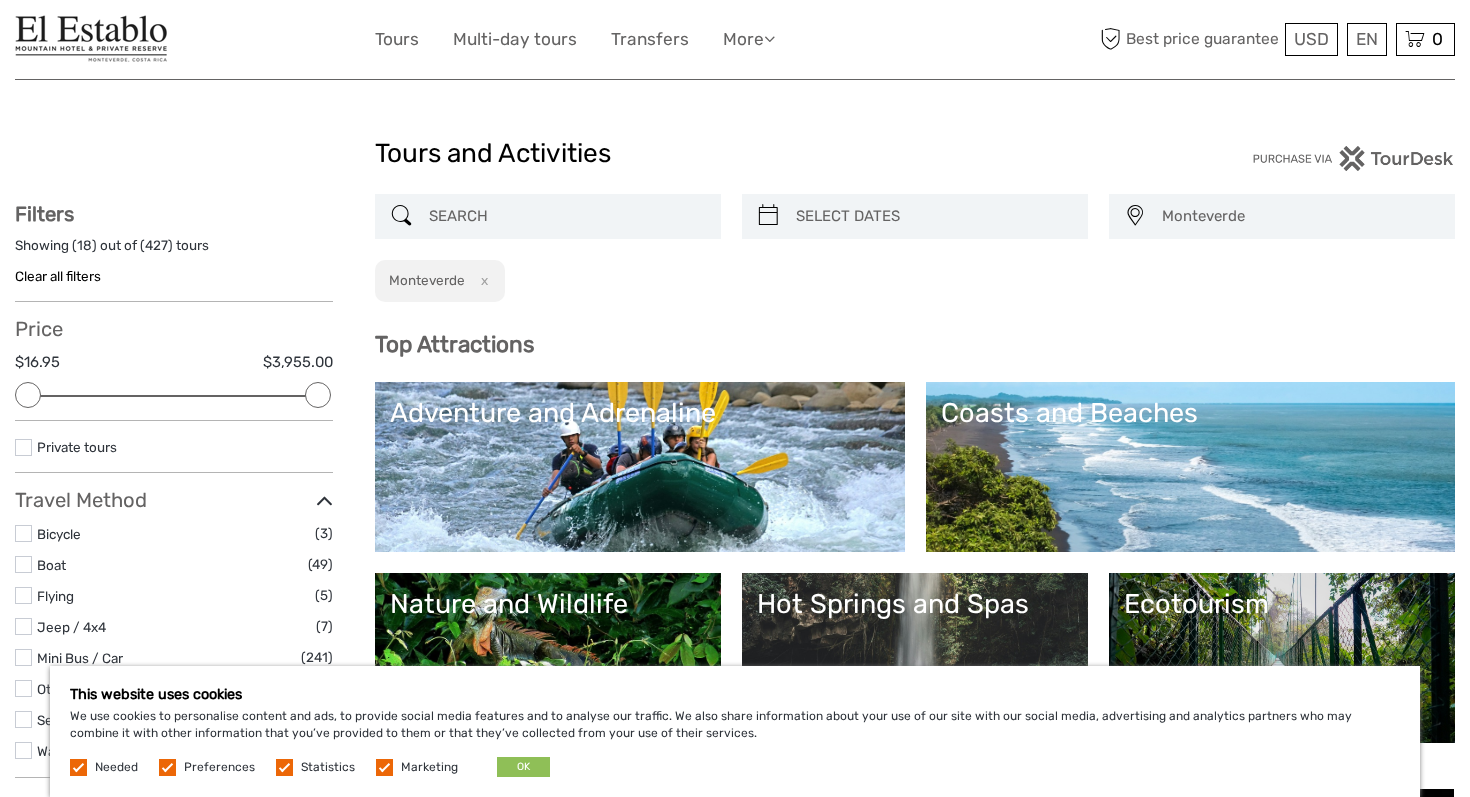 scroll, scrollTop: 73, scrollLeft: 0, axis: vertical 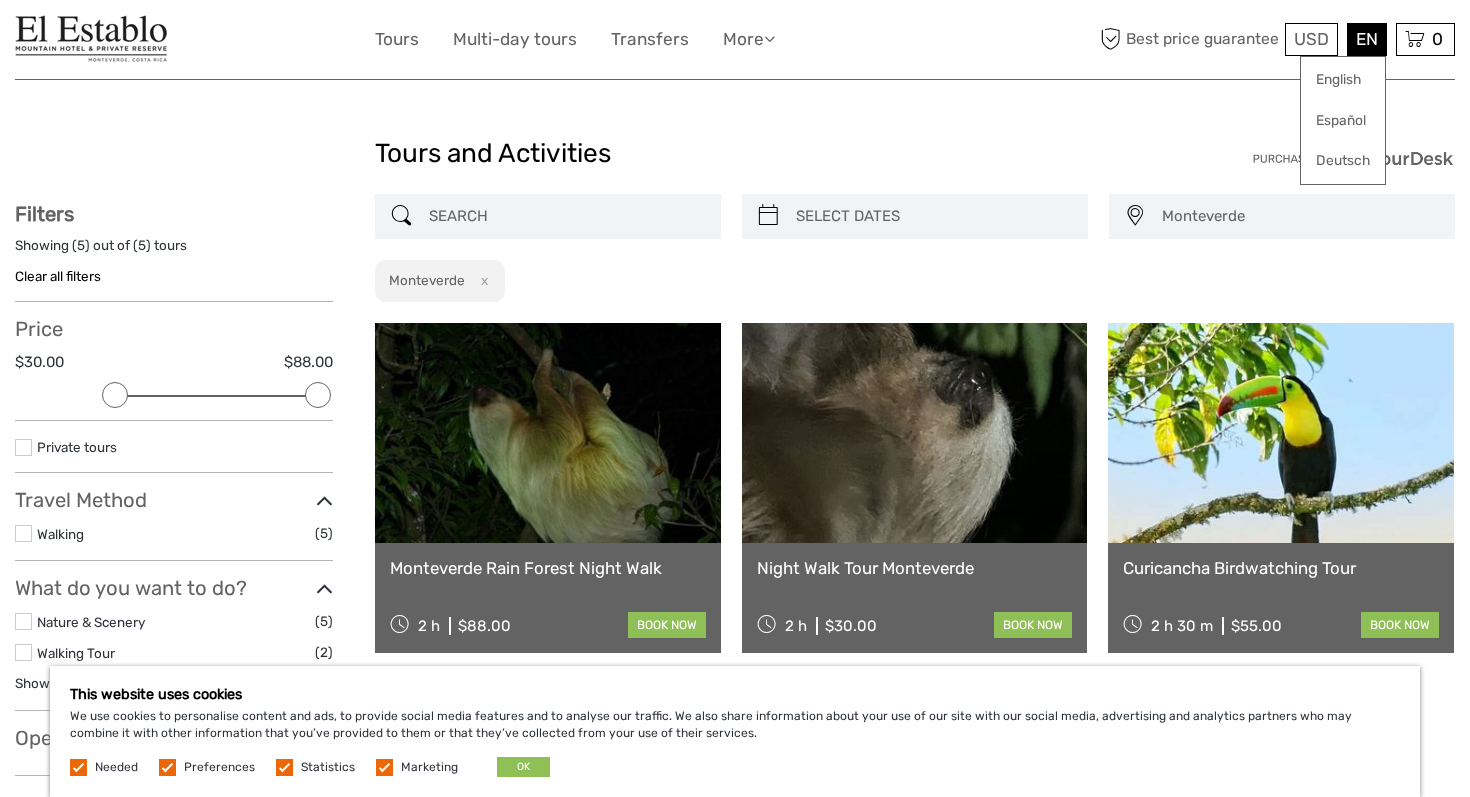 drag, startPoint x: 22, startPoint y: 25, endPoint x: 1356, endPoint y: 32, distance: 1334.0183 